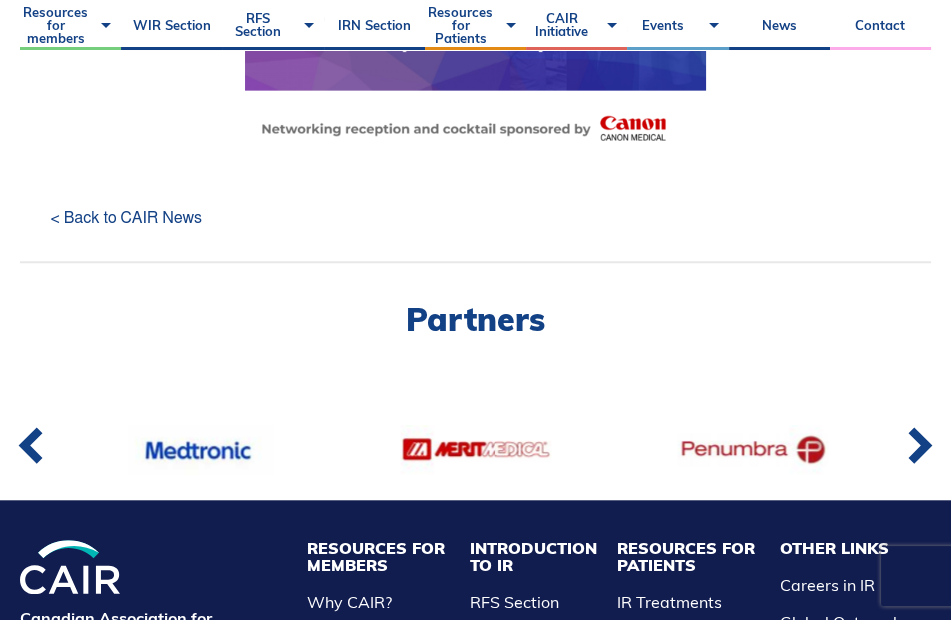 scroll, scrollTop: 1921, scrollLeft: 0, axis: vertical 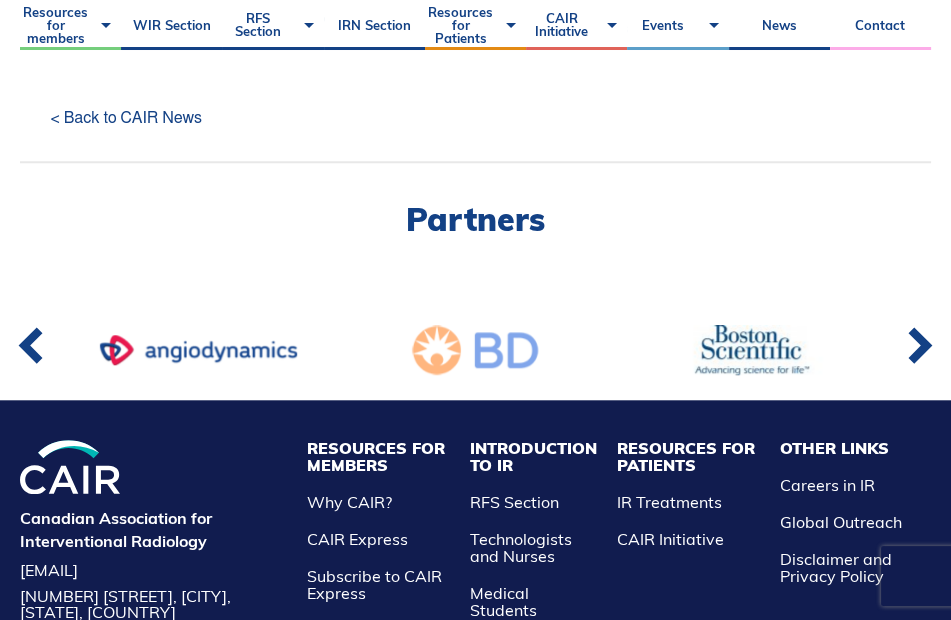 click at bounding box center (475, 350) 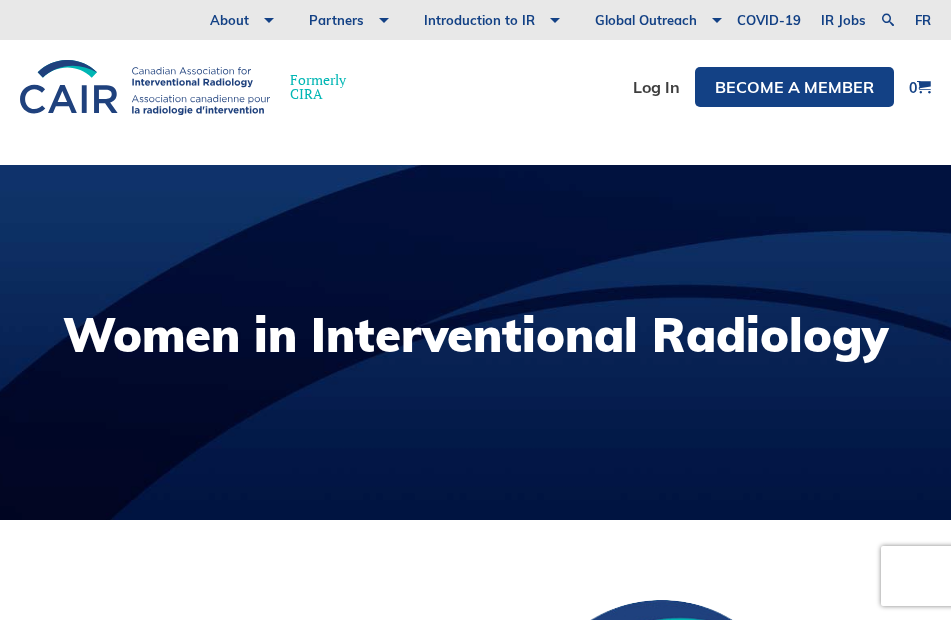 scroll, scrollTop: 2400, scrollLeft: 0, axis: vertical 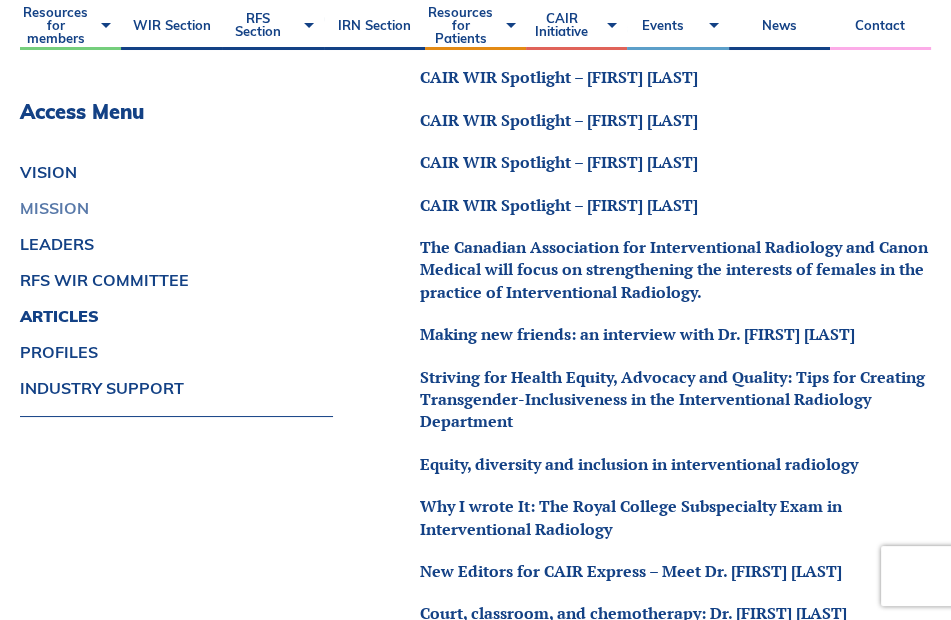 click on "MISSION" at bounding box center [176, 208] 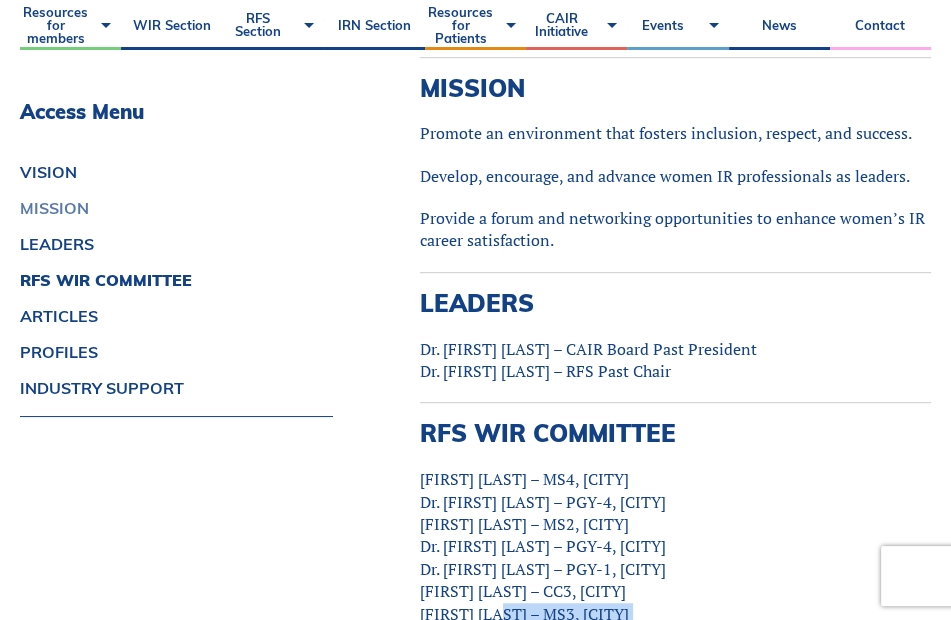 scroll, scrollTop: 1170, scrollLeft: 0, axis: vertical 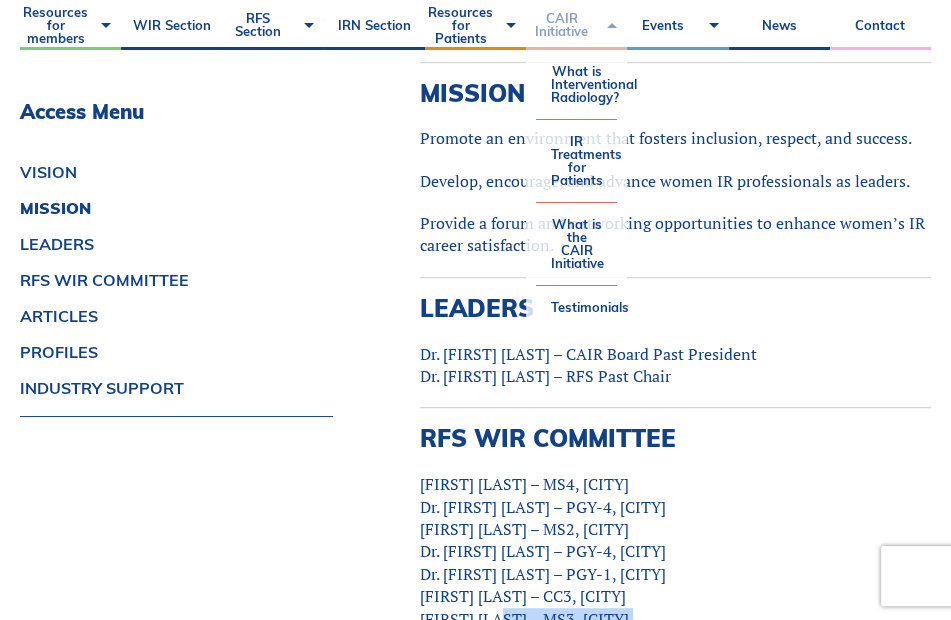click on "CAIR Initiative" at bounding box center (576, 25) 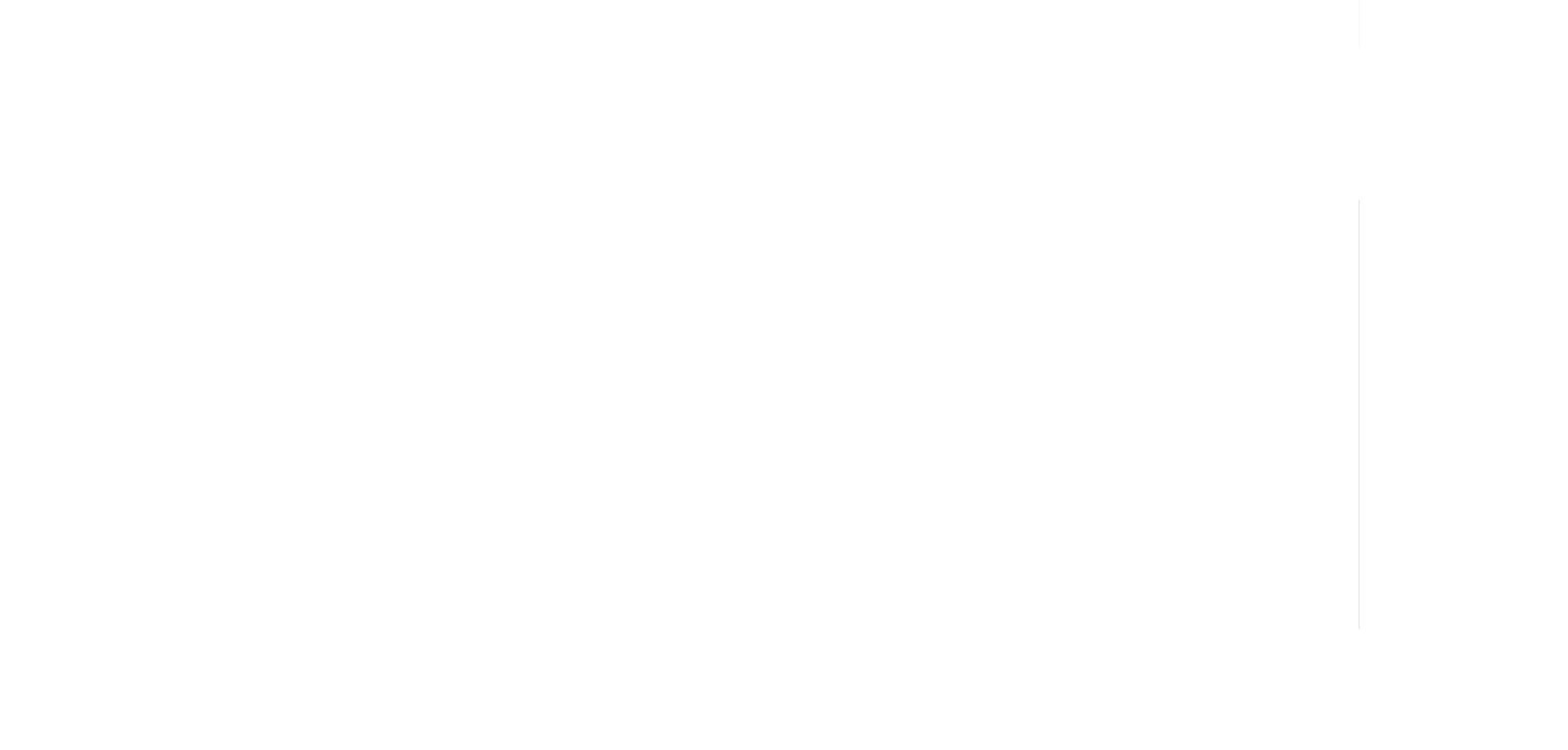 scroll, scrollTop: 0, scrollLeft: 0, axis: both 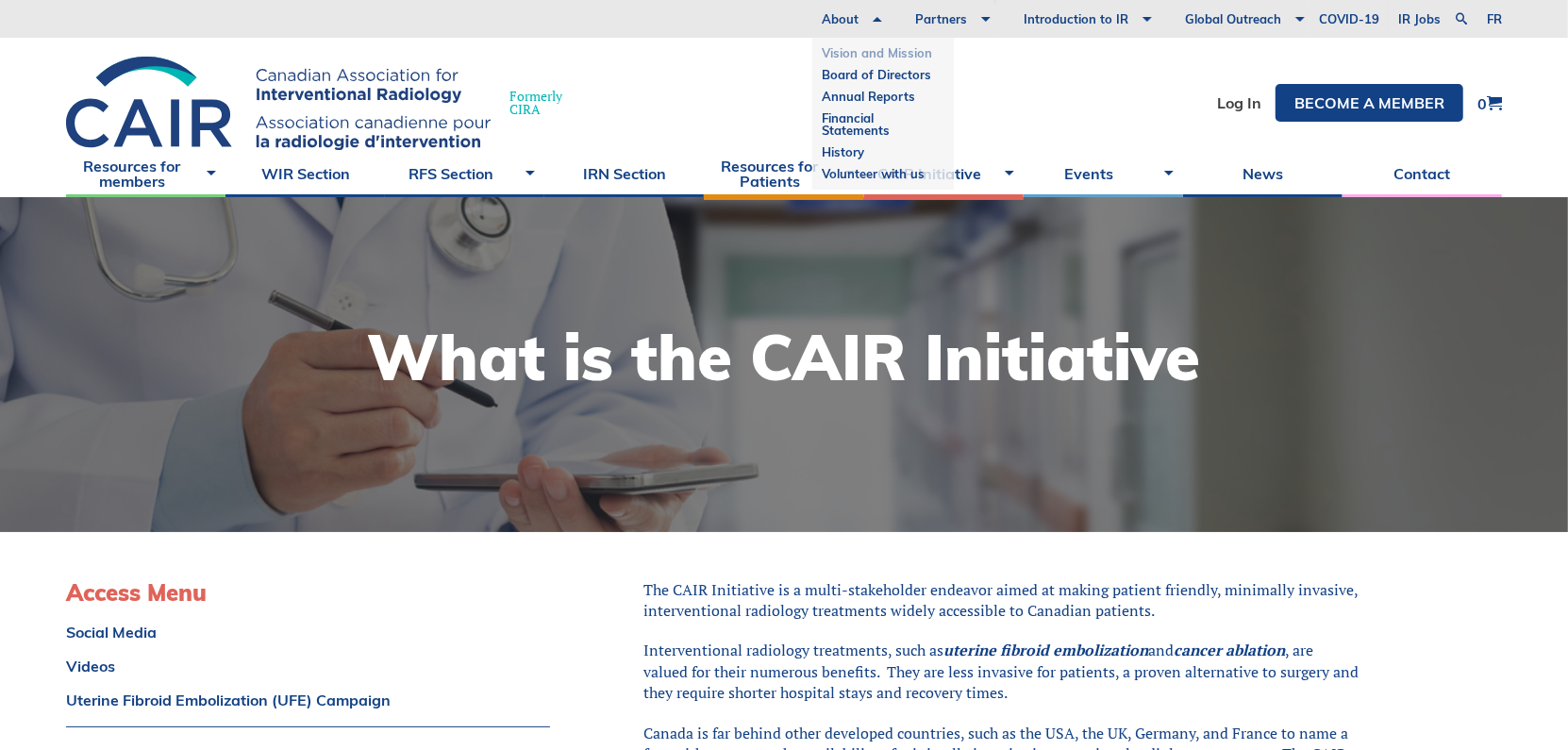 click on "Vision and Mission" at bounding box center [883, 53] 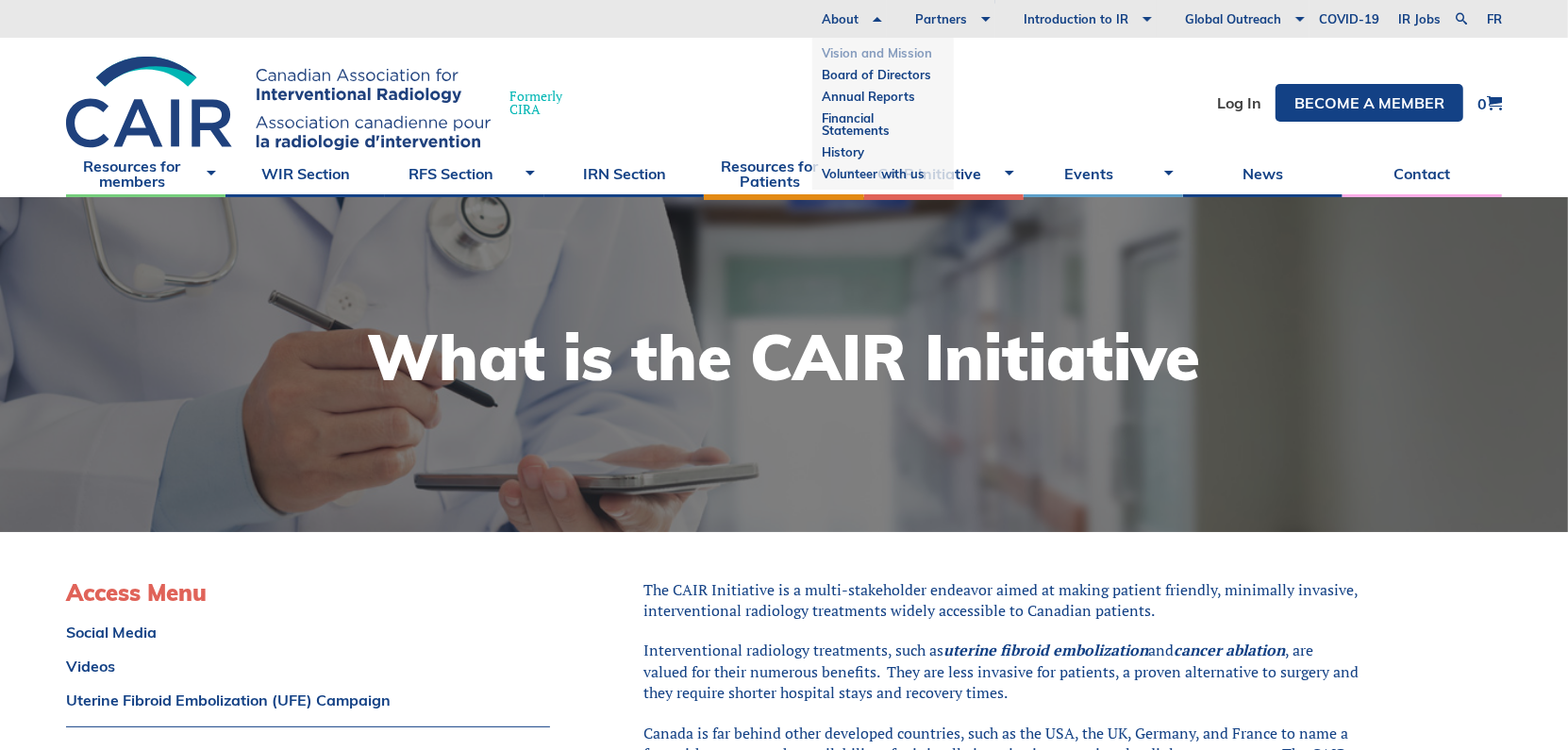 click on "Vision and Mission" at bounding box center (883, 53) 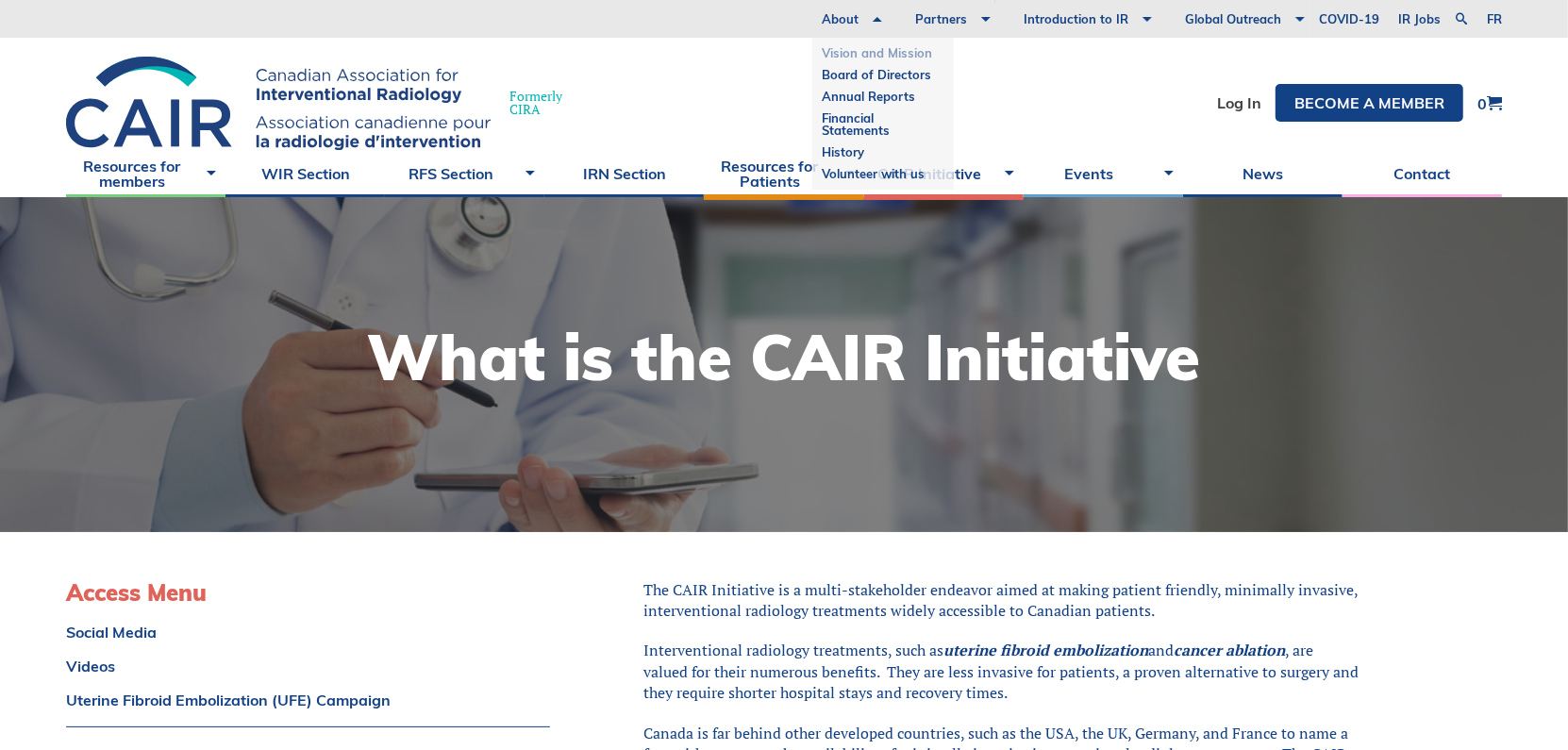 click on "Vision and Mission" at bounding box center (883, 53) 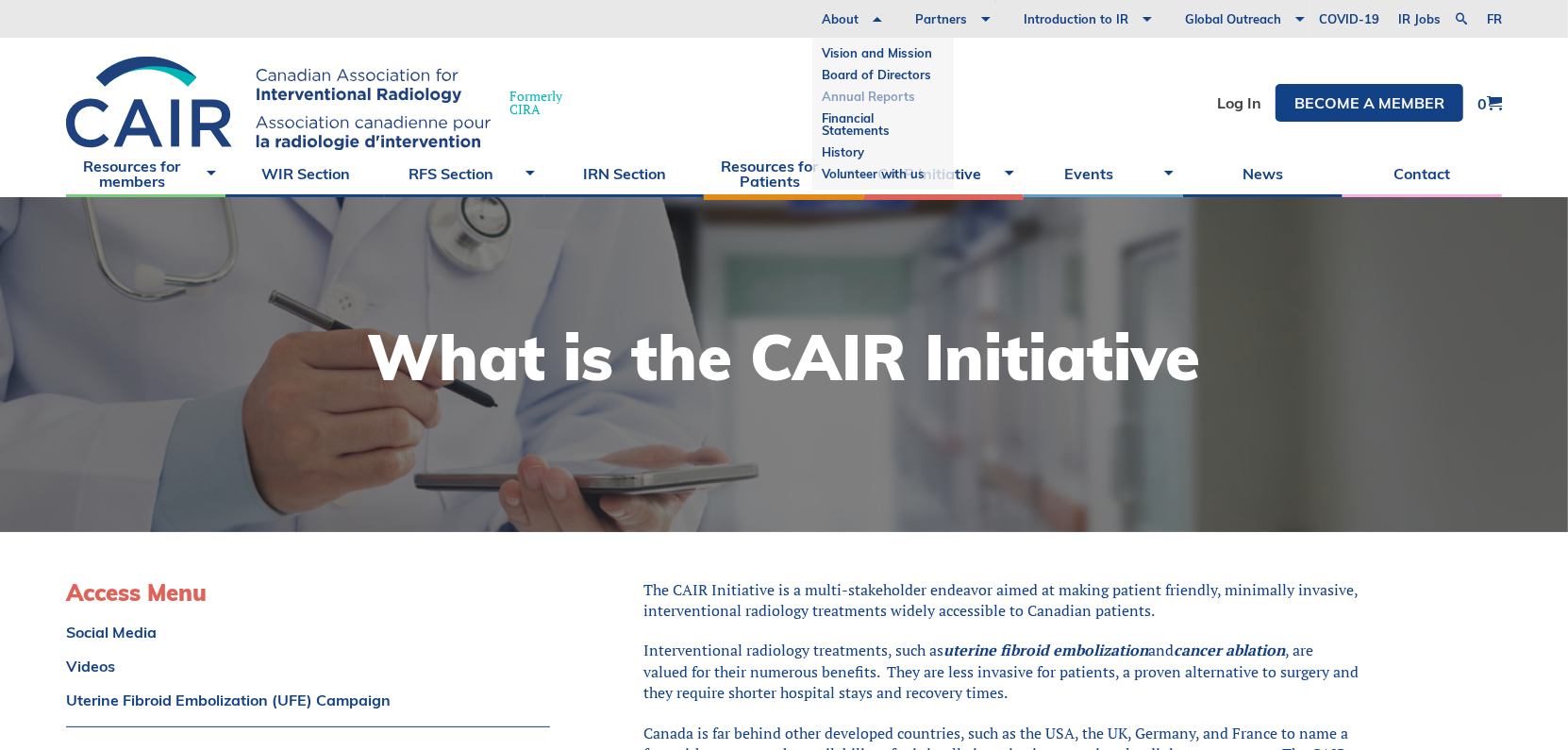 click on "Annual Reports" at bounding box center [883, 96] 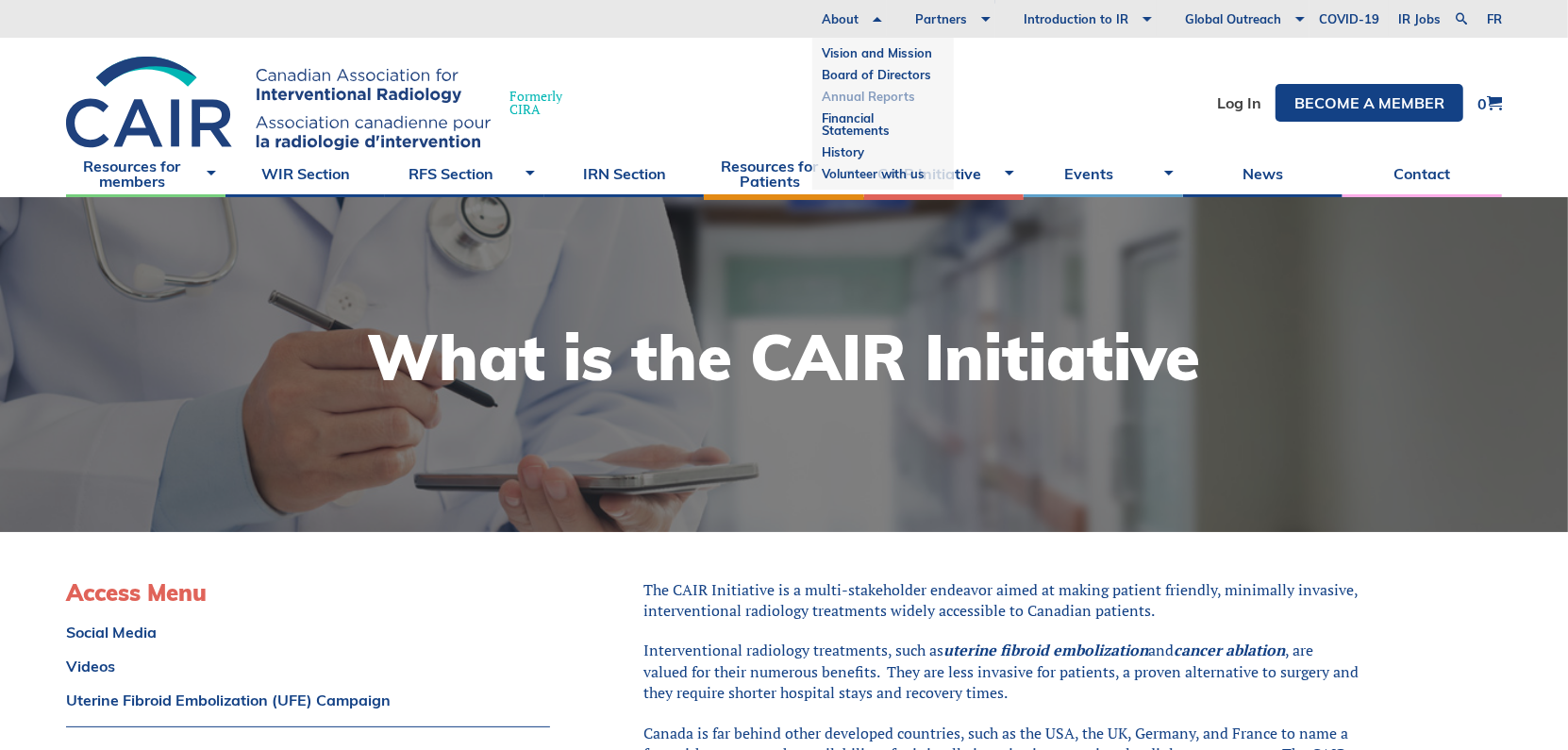 click on "Annual Reports" at bounding box center [883, 96] 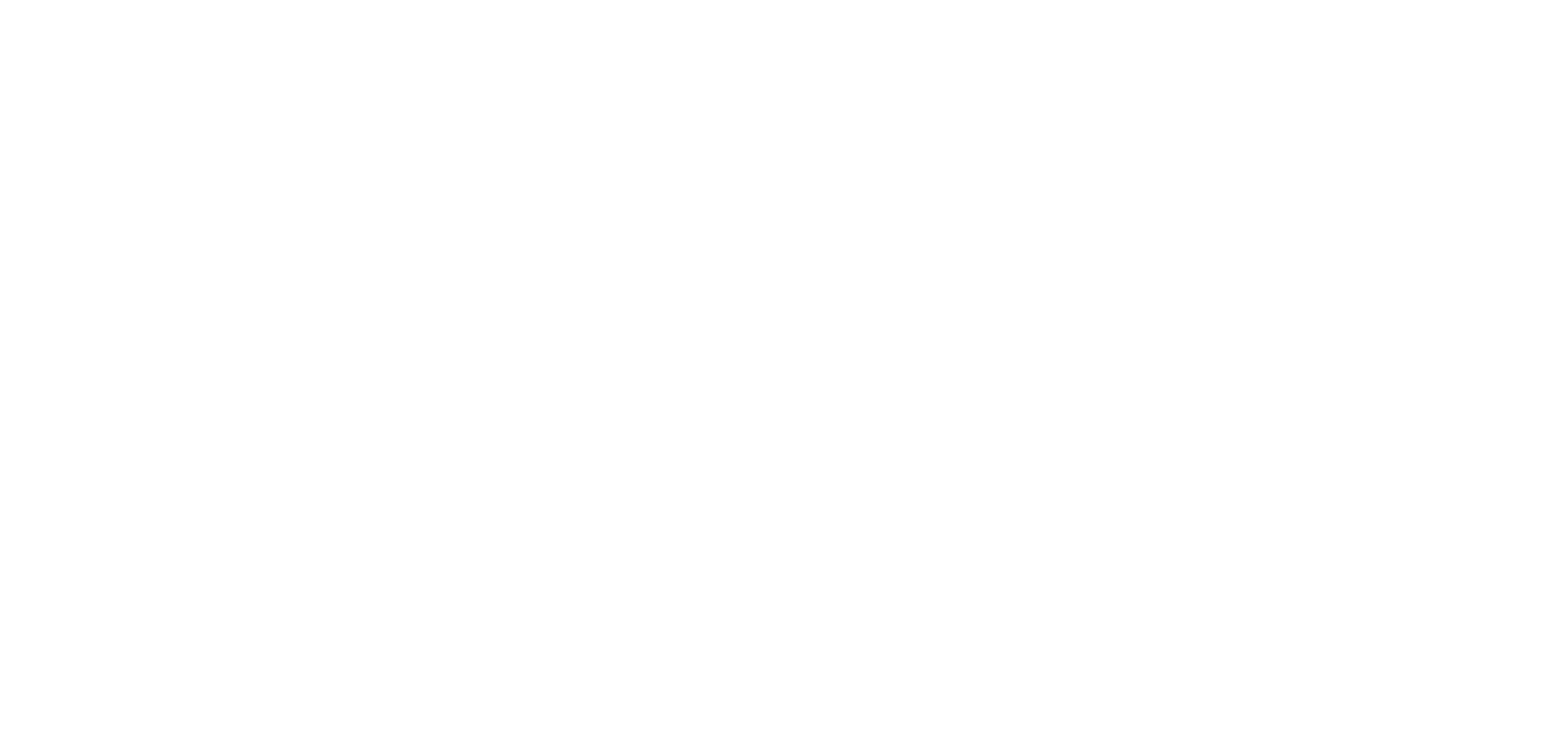 scroll, scrollTop: 0, scrollLeft: 0, axis: both 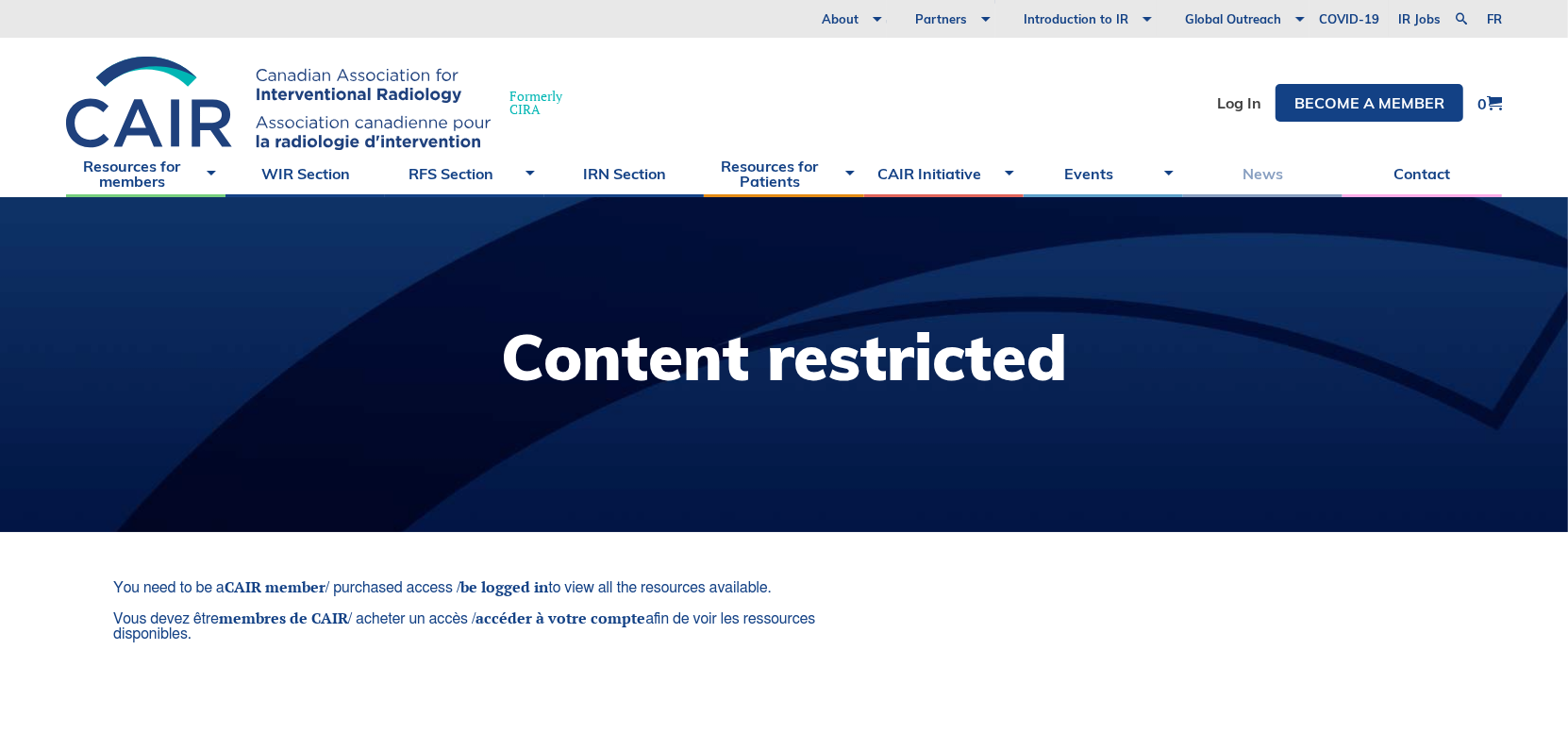 click on "News" at bounding box center [1262, 174] 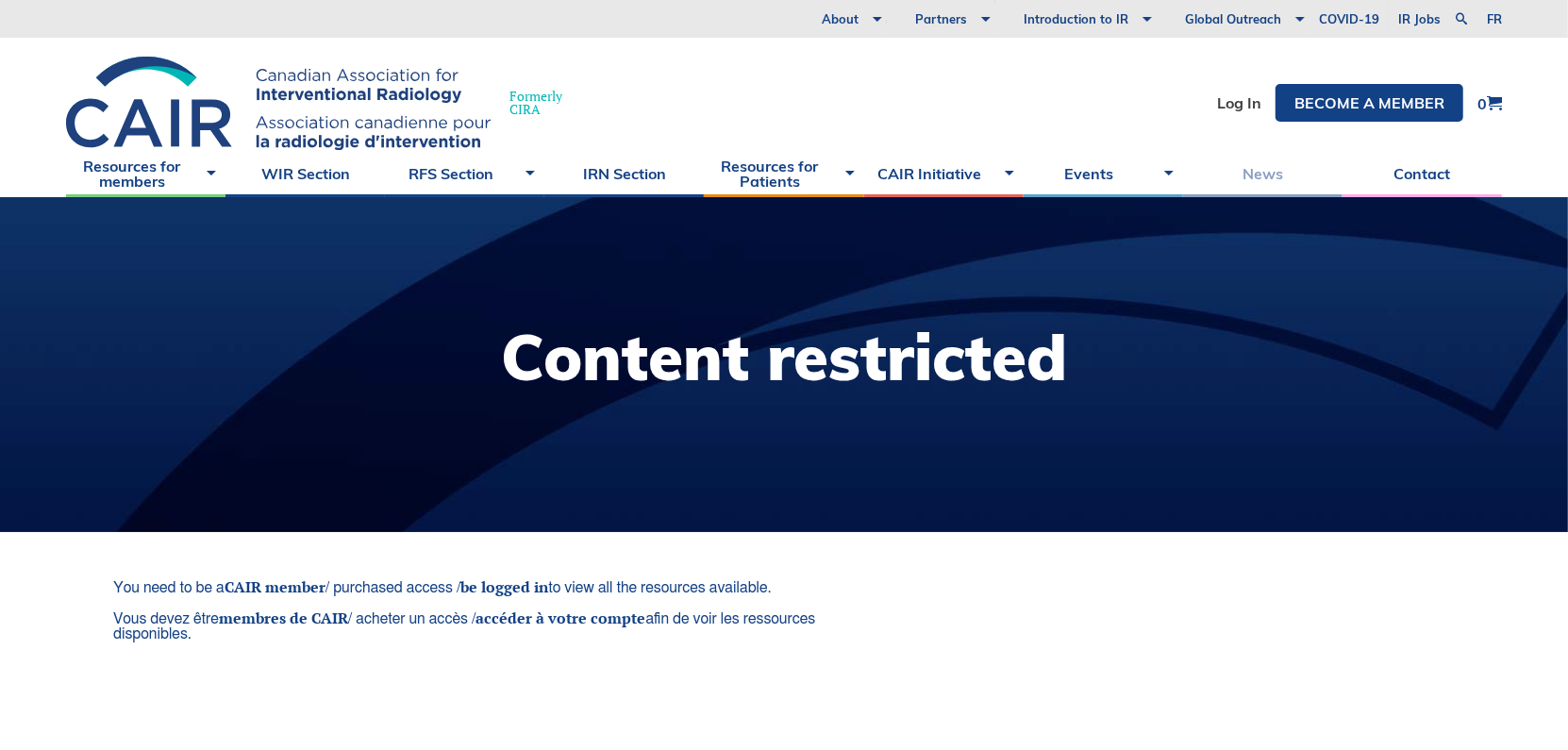 click on "News" at bounding box center [1262, 174] 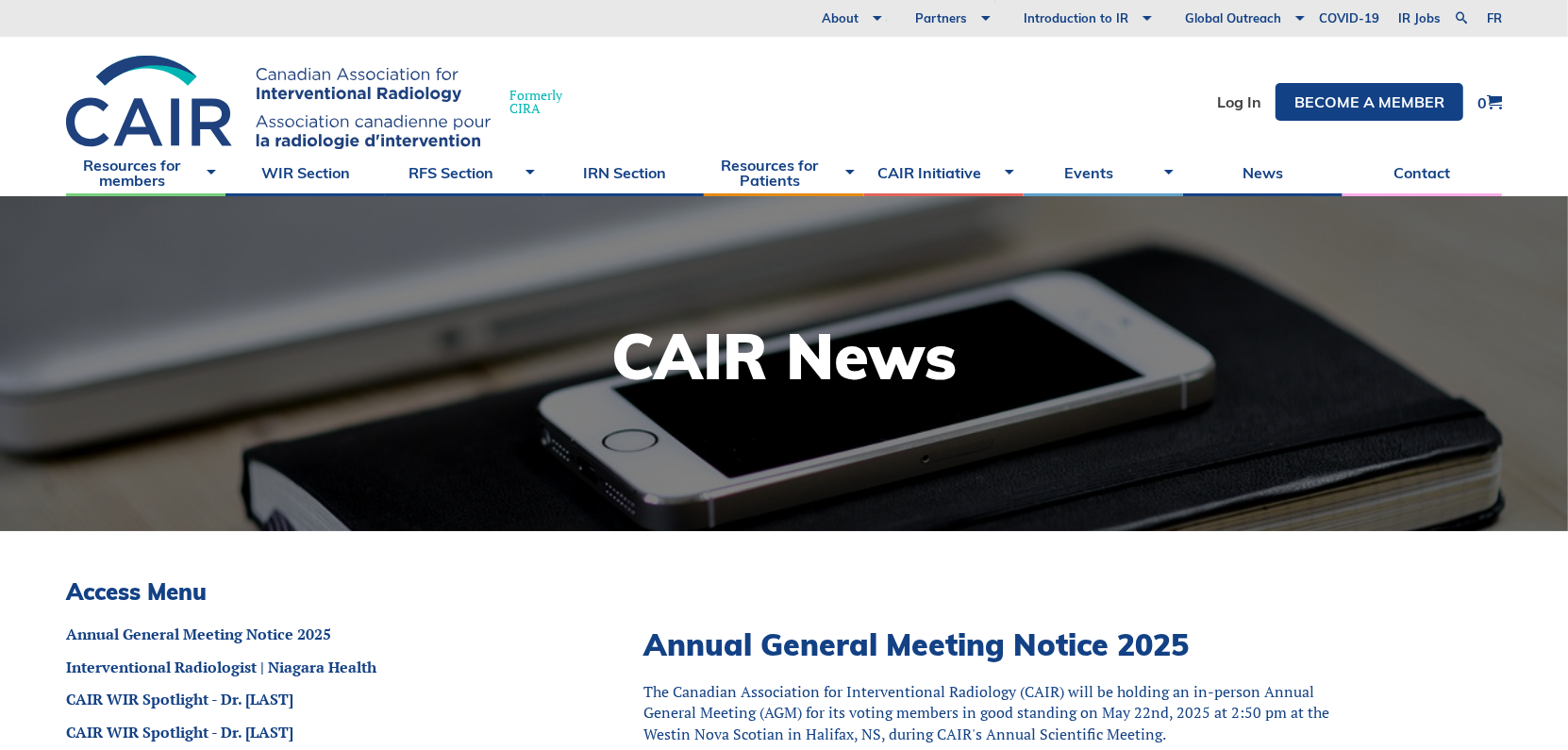 scroll, scrollTop: 0, scrollLeft: 0, axis: both 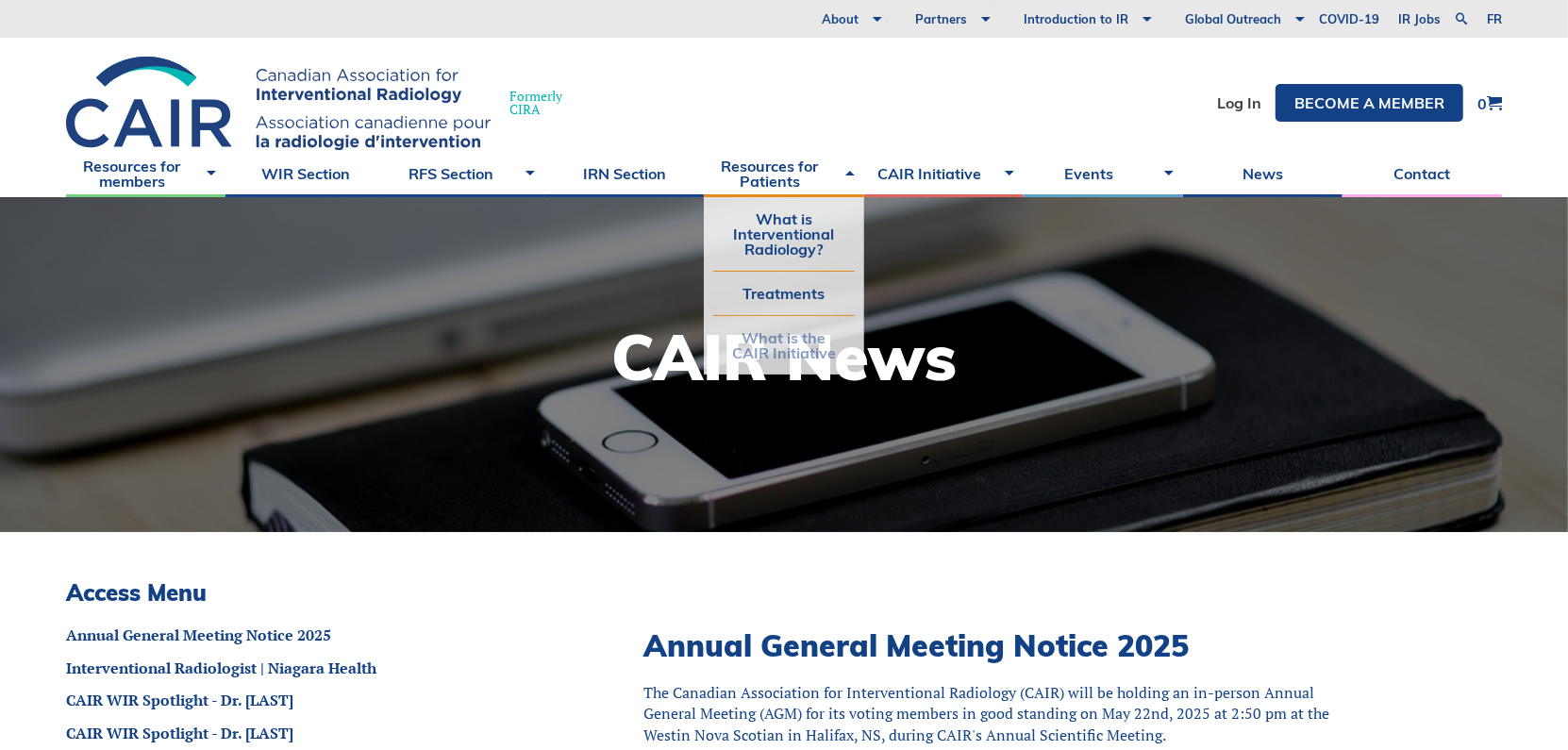 click on "What is the CAIR Initiative" at bounding box center (783, 345) 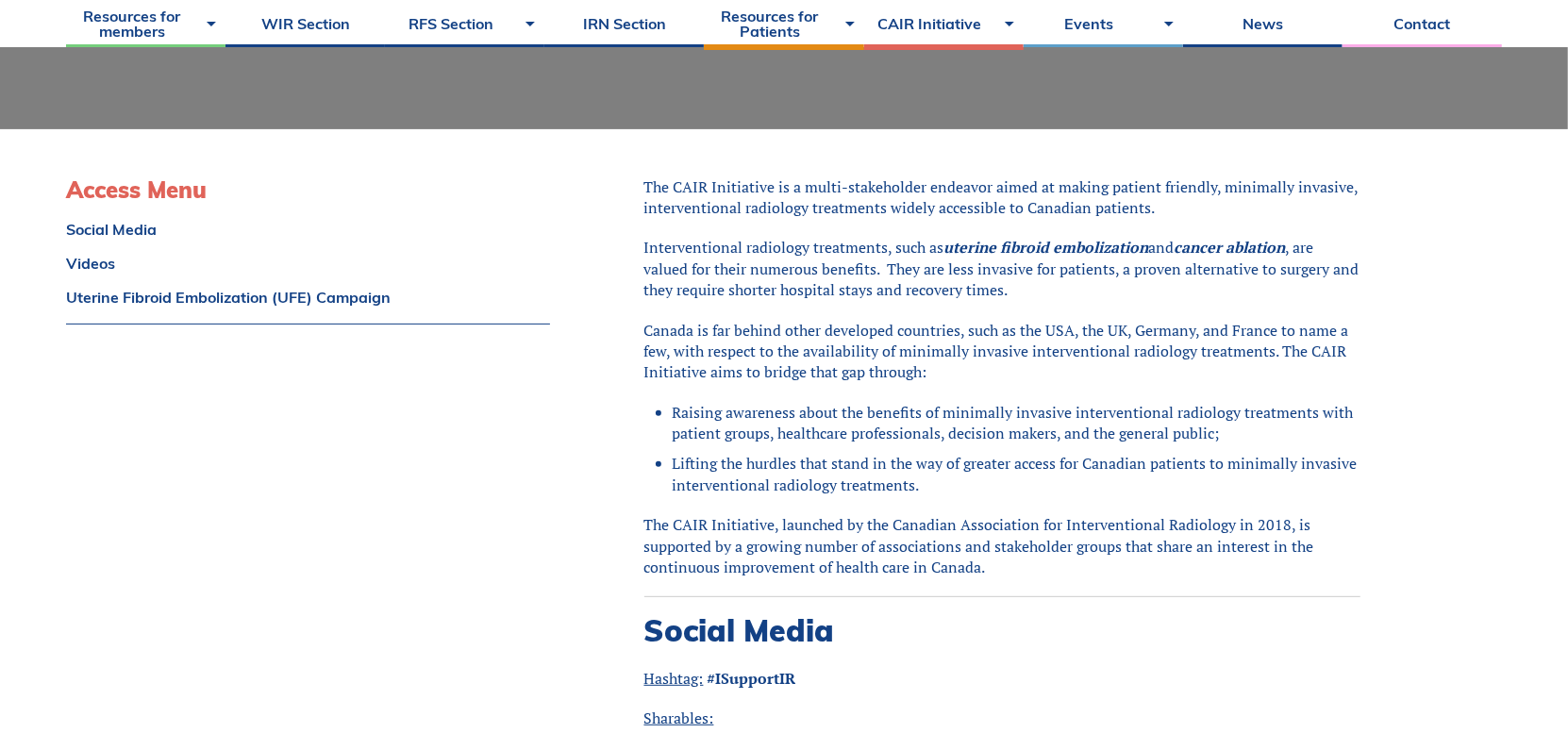 scroll, scrollTop: 472, scrollLeft: 0, axis: vertical 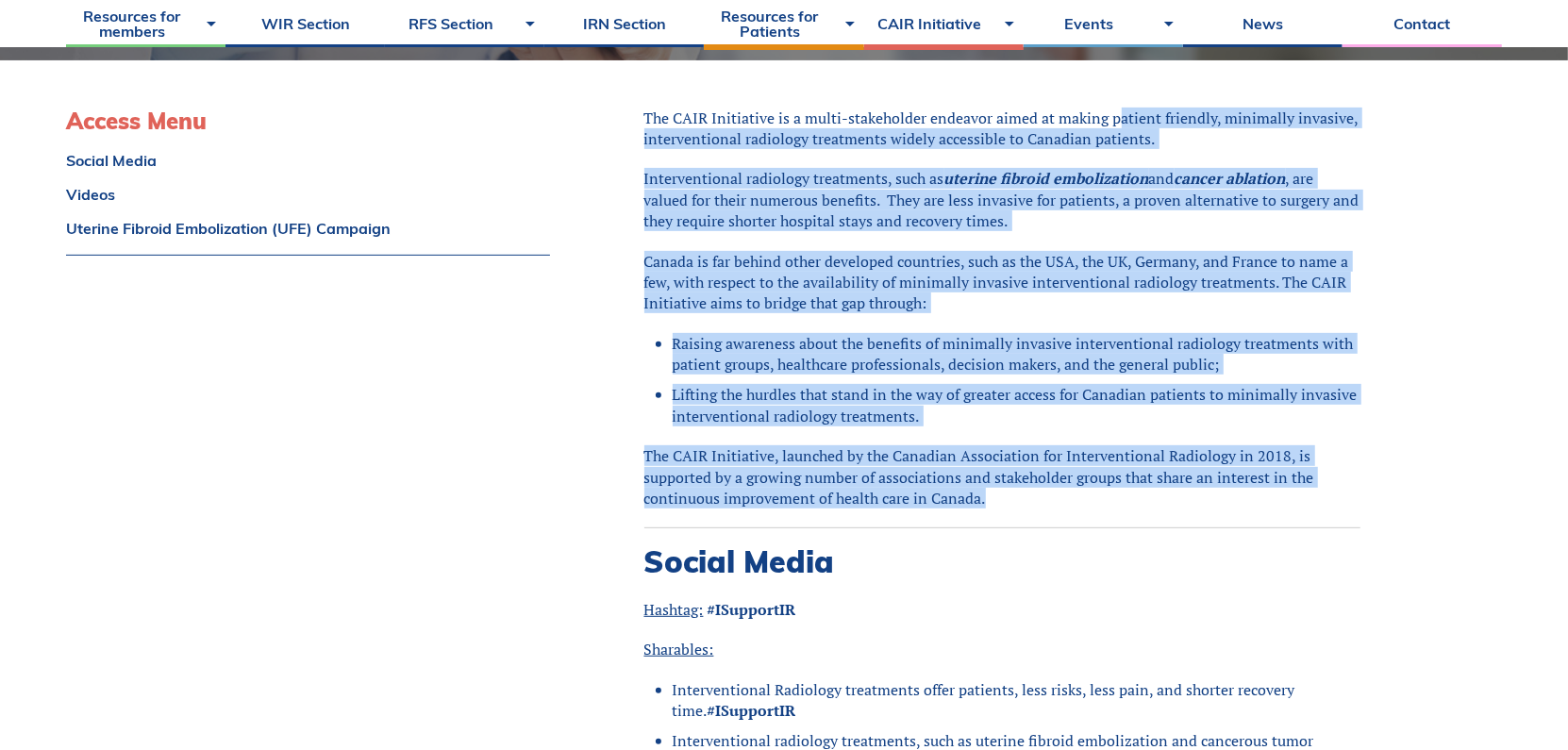 drag, startPoint x: 1113, startPoint y: 122, endPoint x: 996, endPoint y: 499, distance: 394.73789 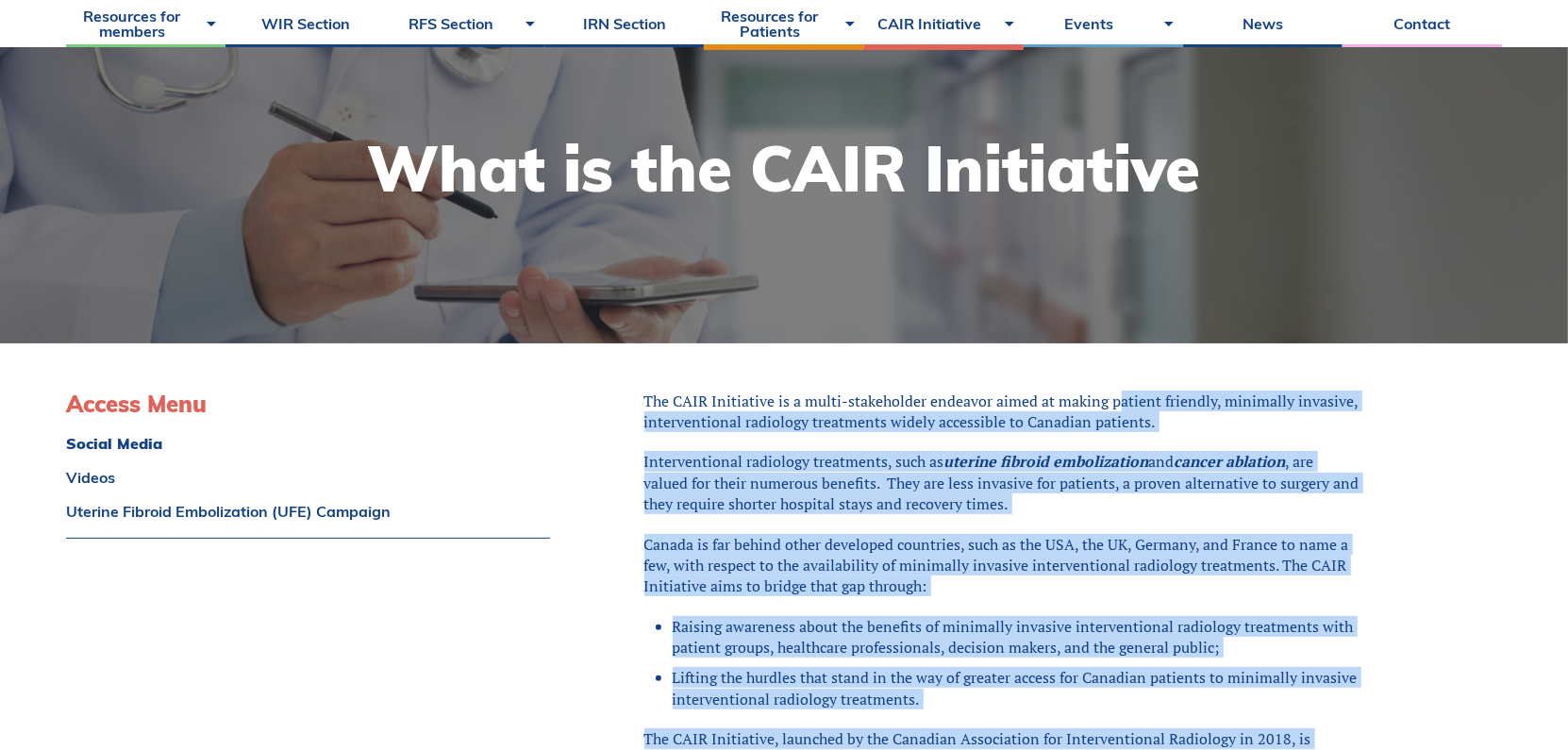 scroll, scrollTop: 0, scrollLeft: 0, axis: both 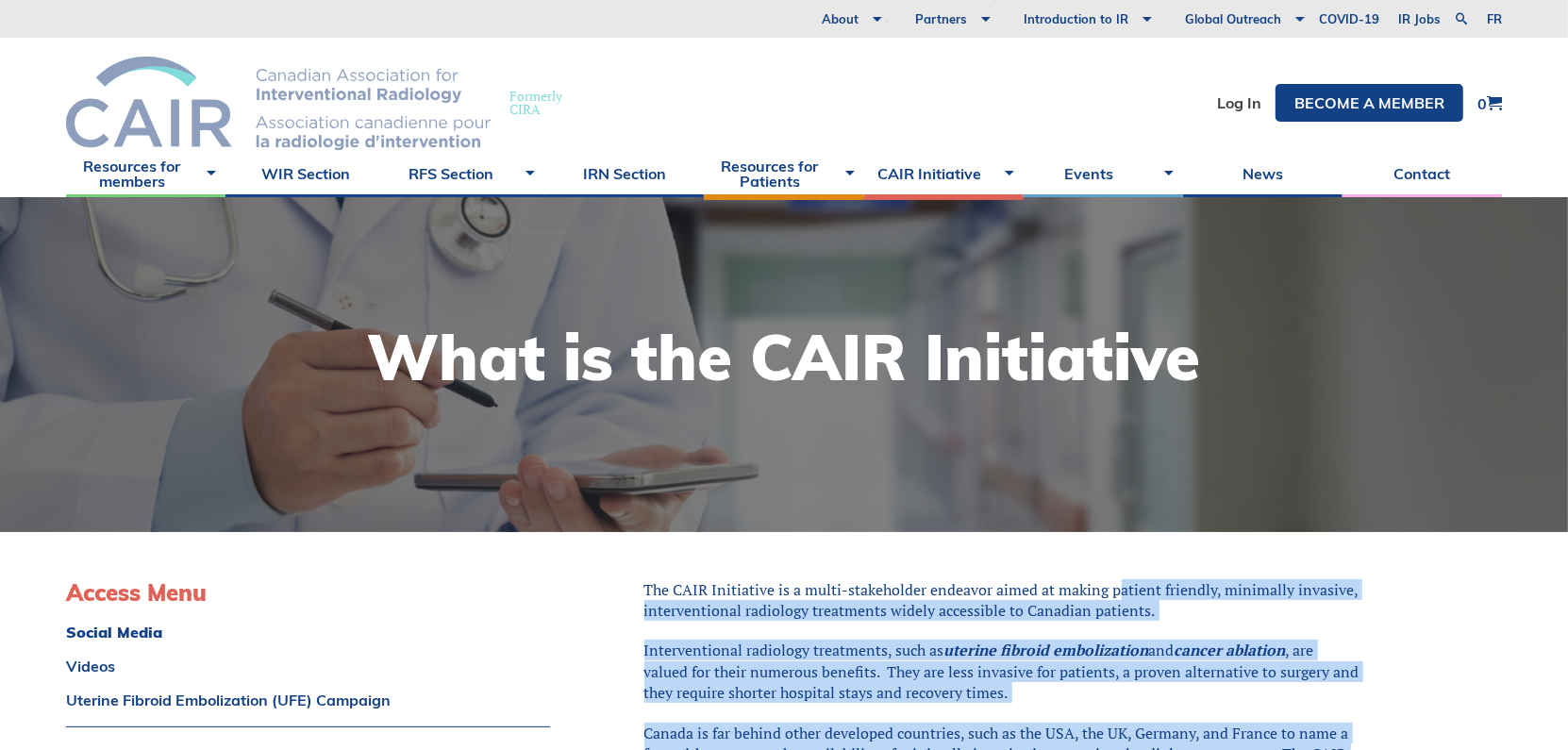 click at bounding box center [278, 103] 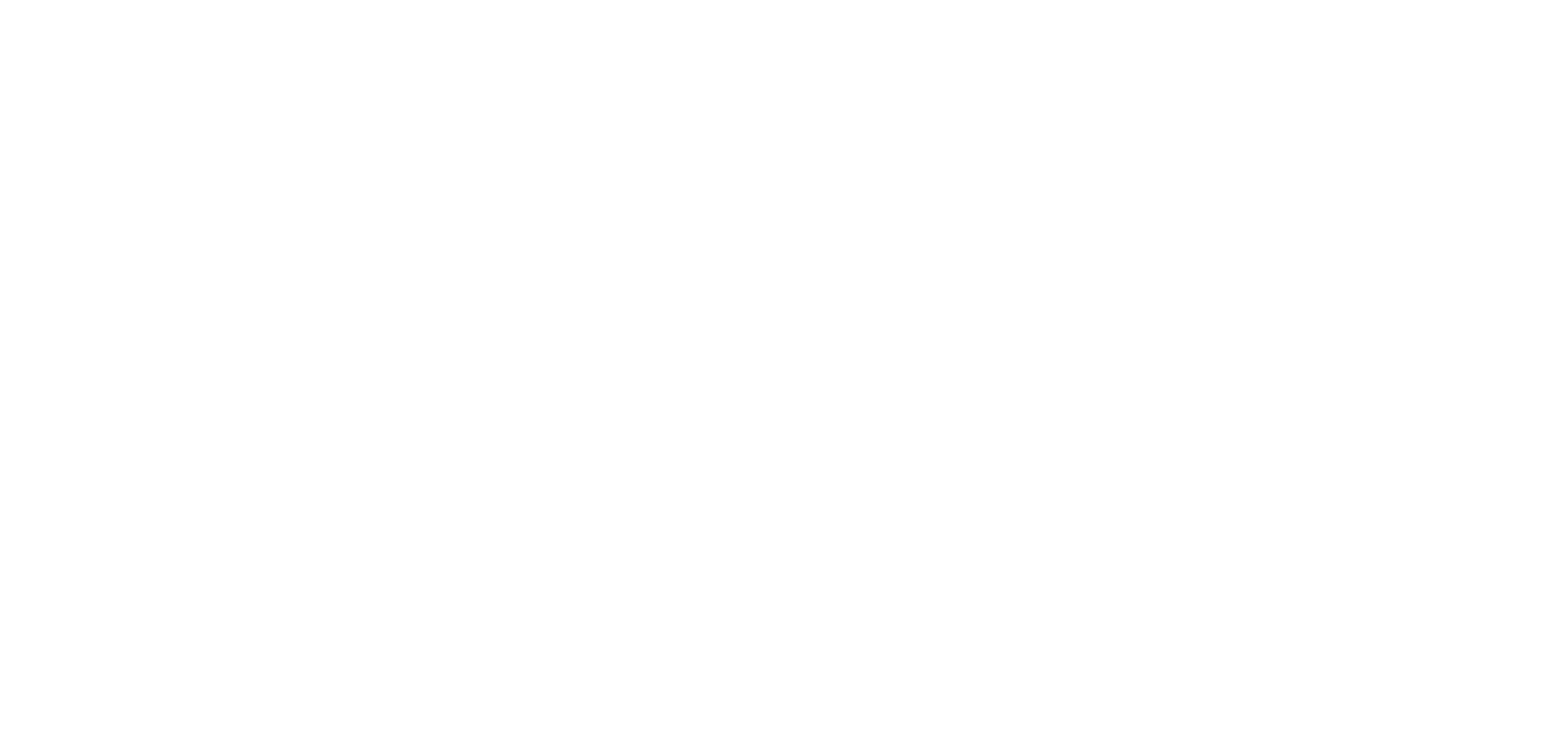 scroll, scrollTop: 0, scrollLeft: 0, axis: both 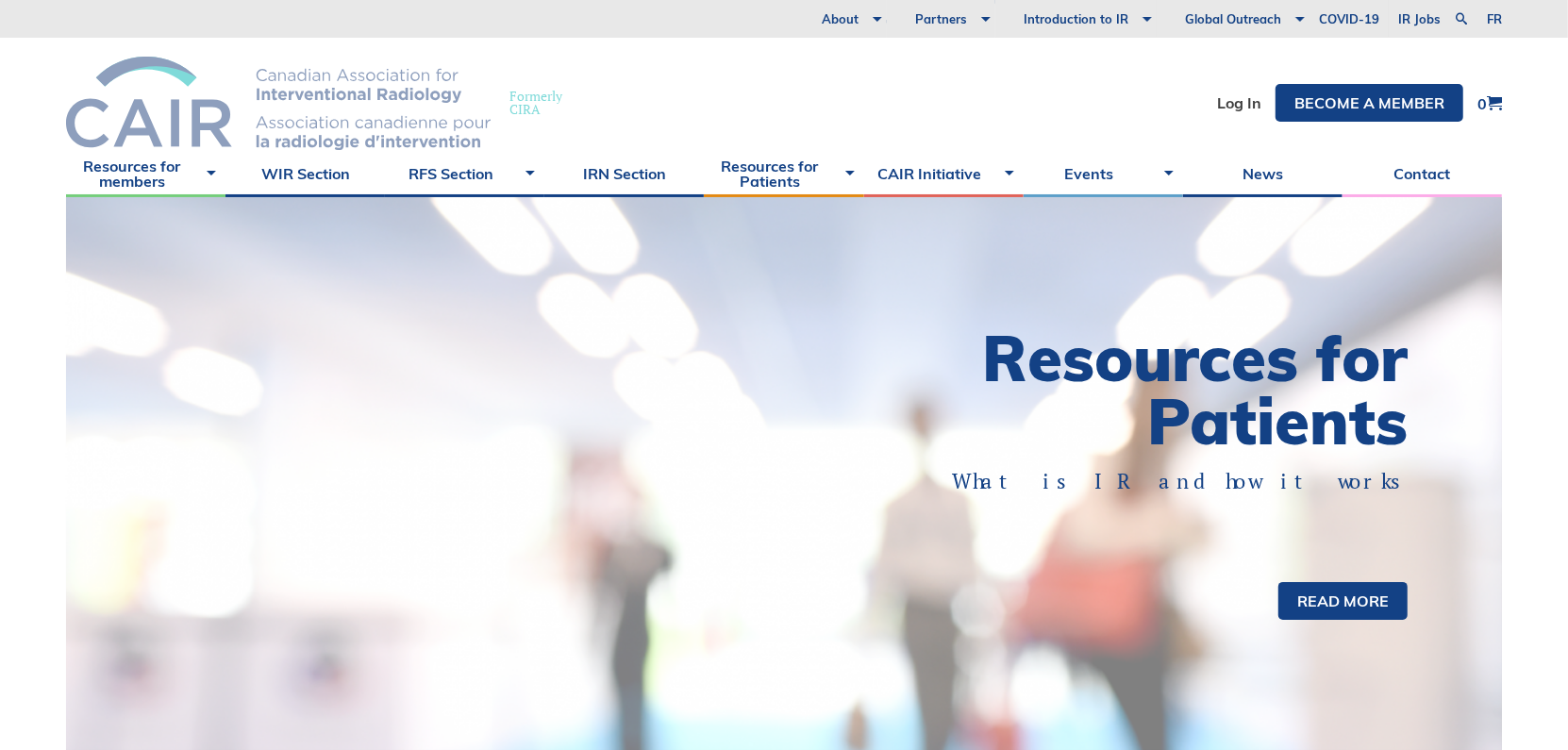 click at bounding box center (278, 103) 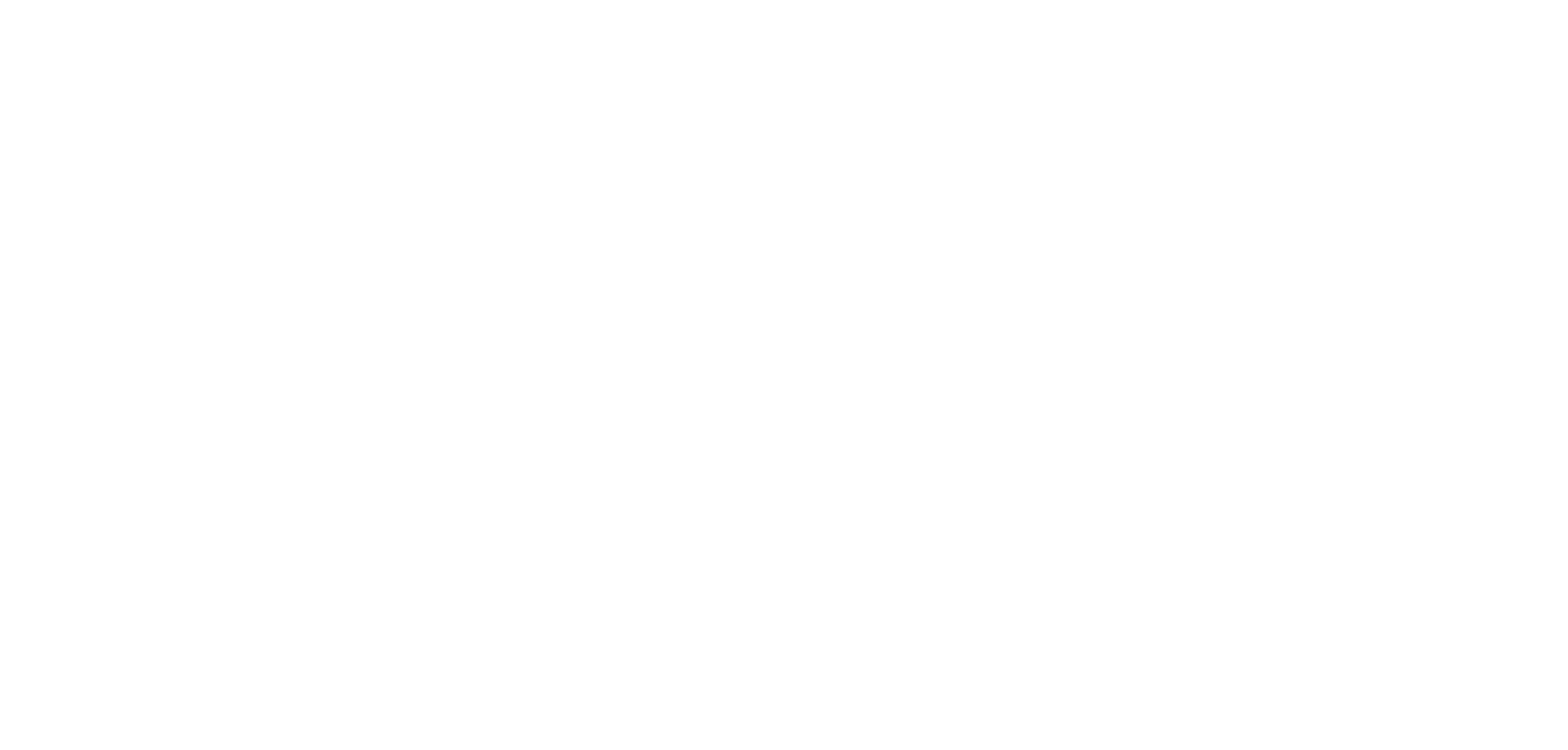 scroll, scrollTop: 0, scrollLeft: 0, axis: both 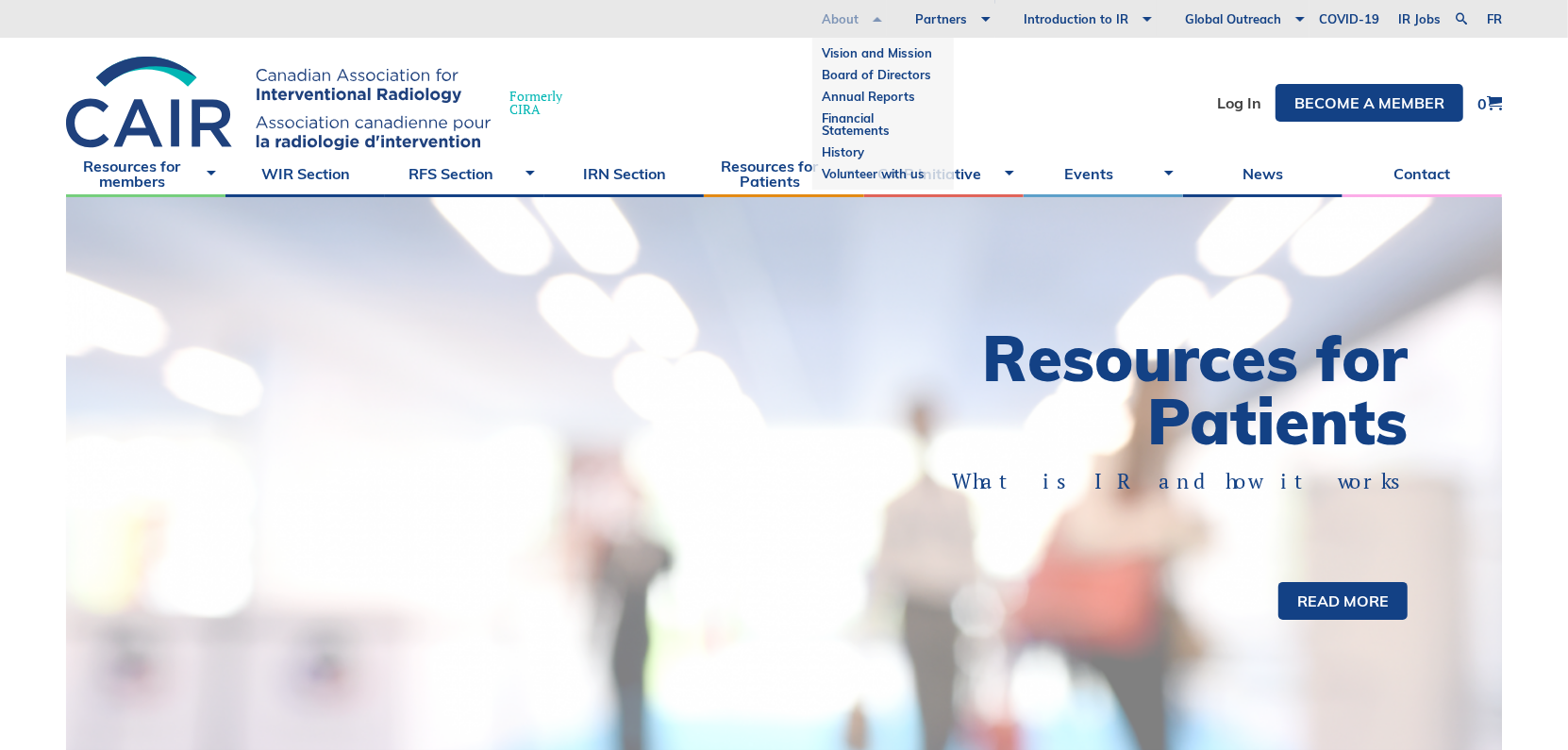 click on "About" at bounding box center (840, 19) 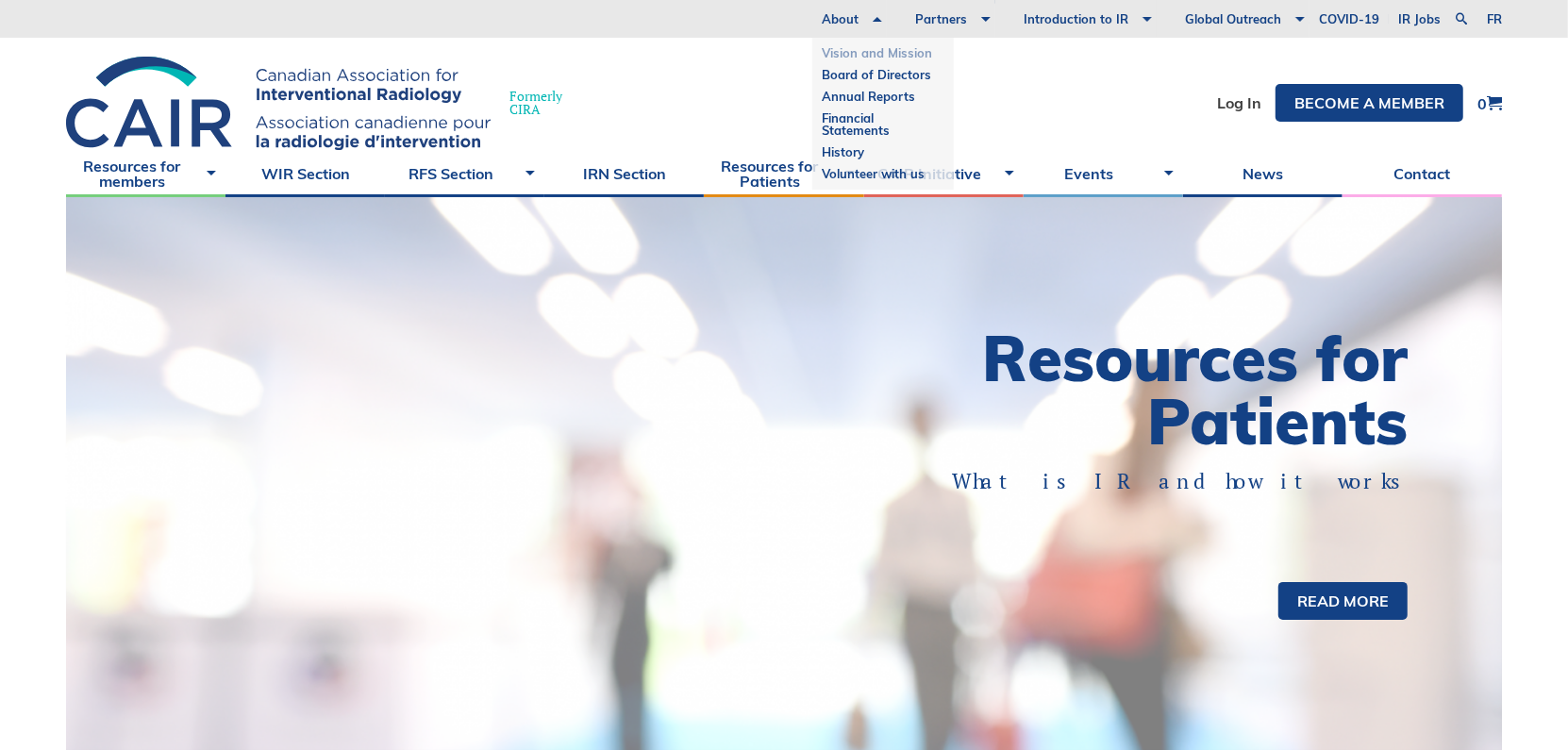 click on "Vision and Mission" at bounding box center (883, 53) 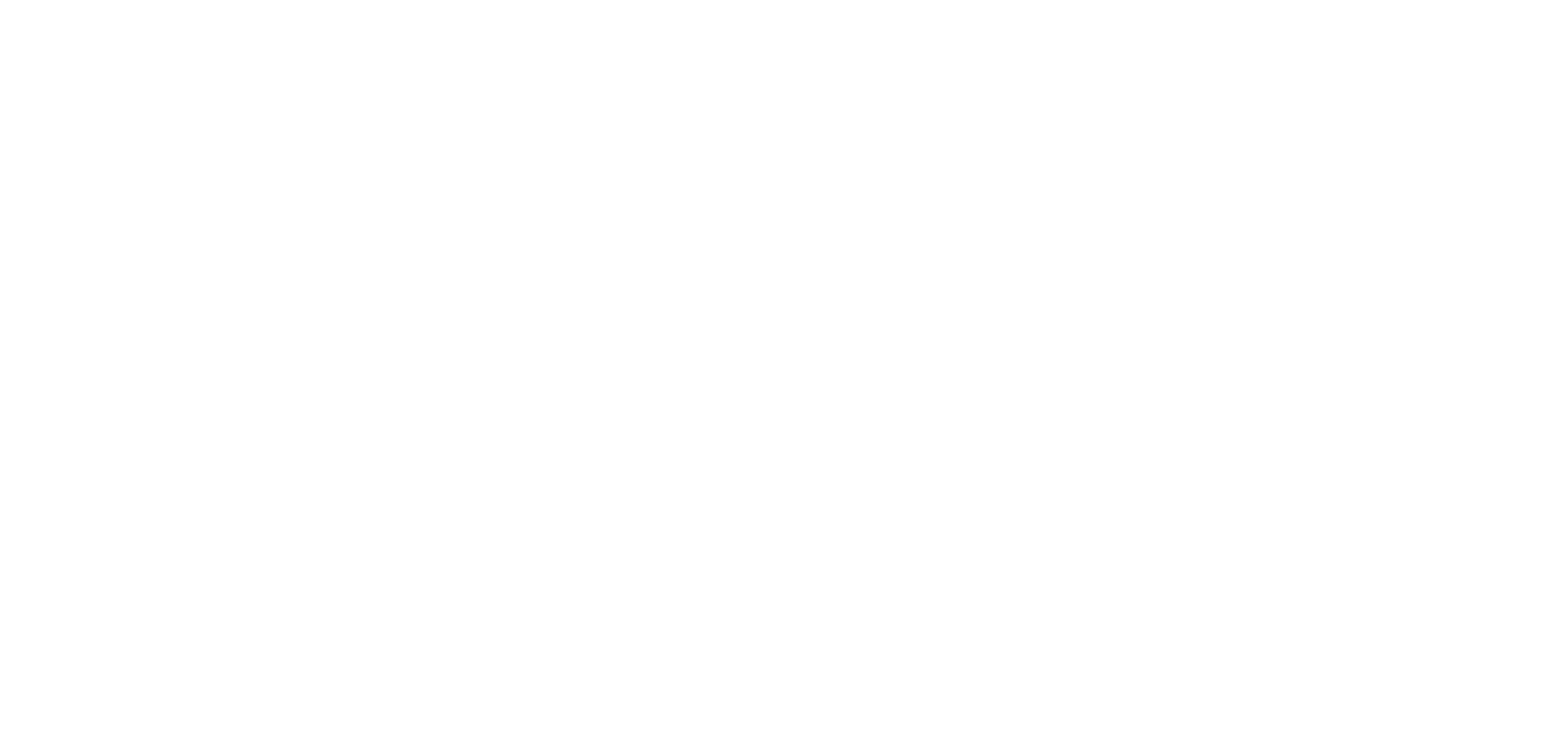 scroll, scrollTop: 0, scrollLeft: 0, axis: both 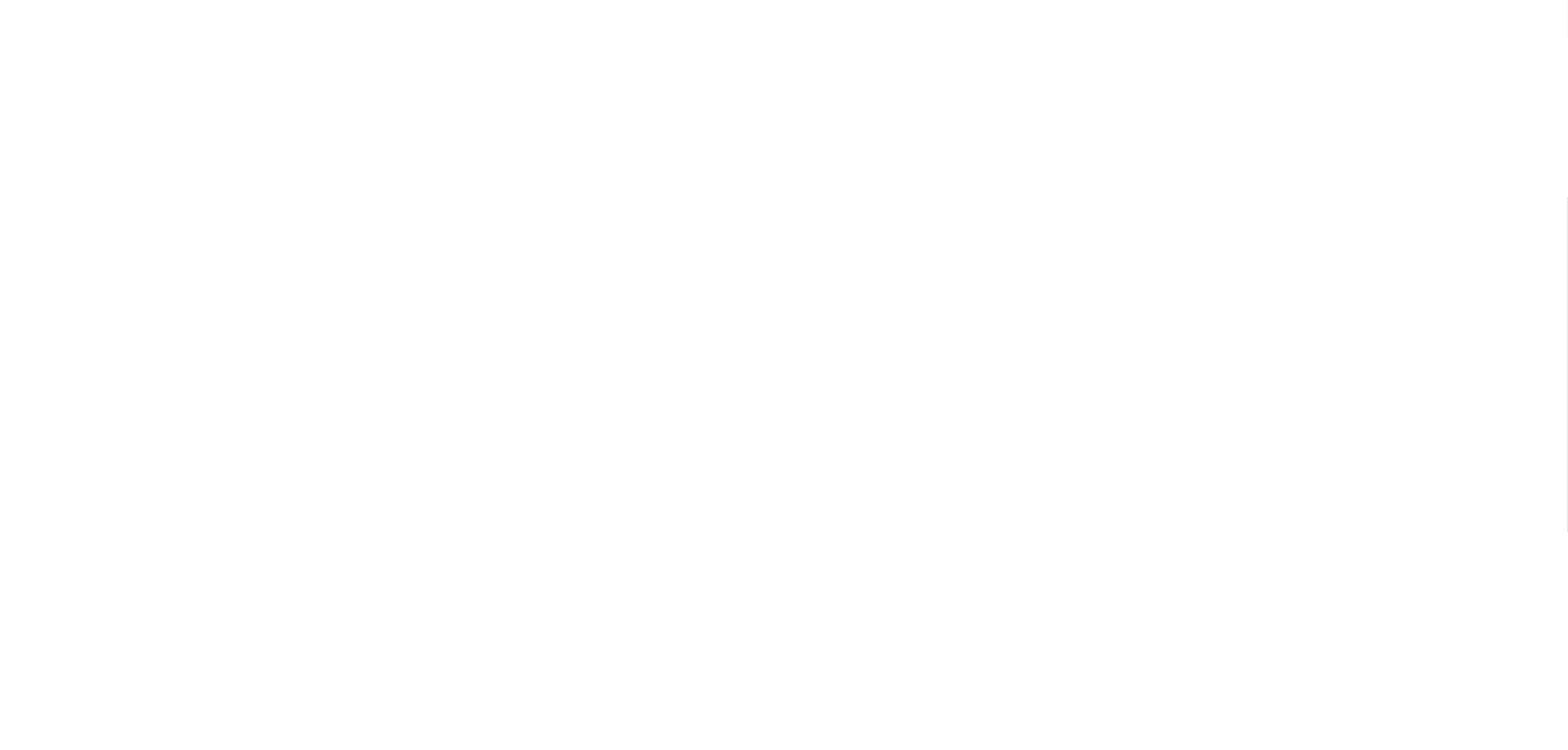 click at bounding box center [784, 375] 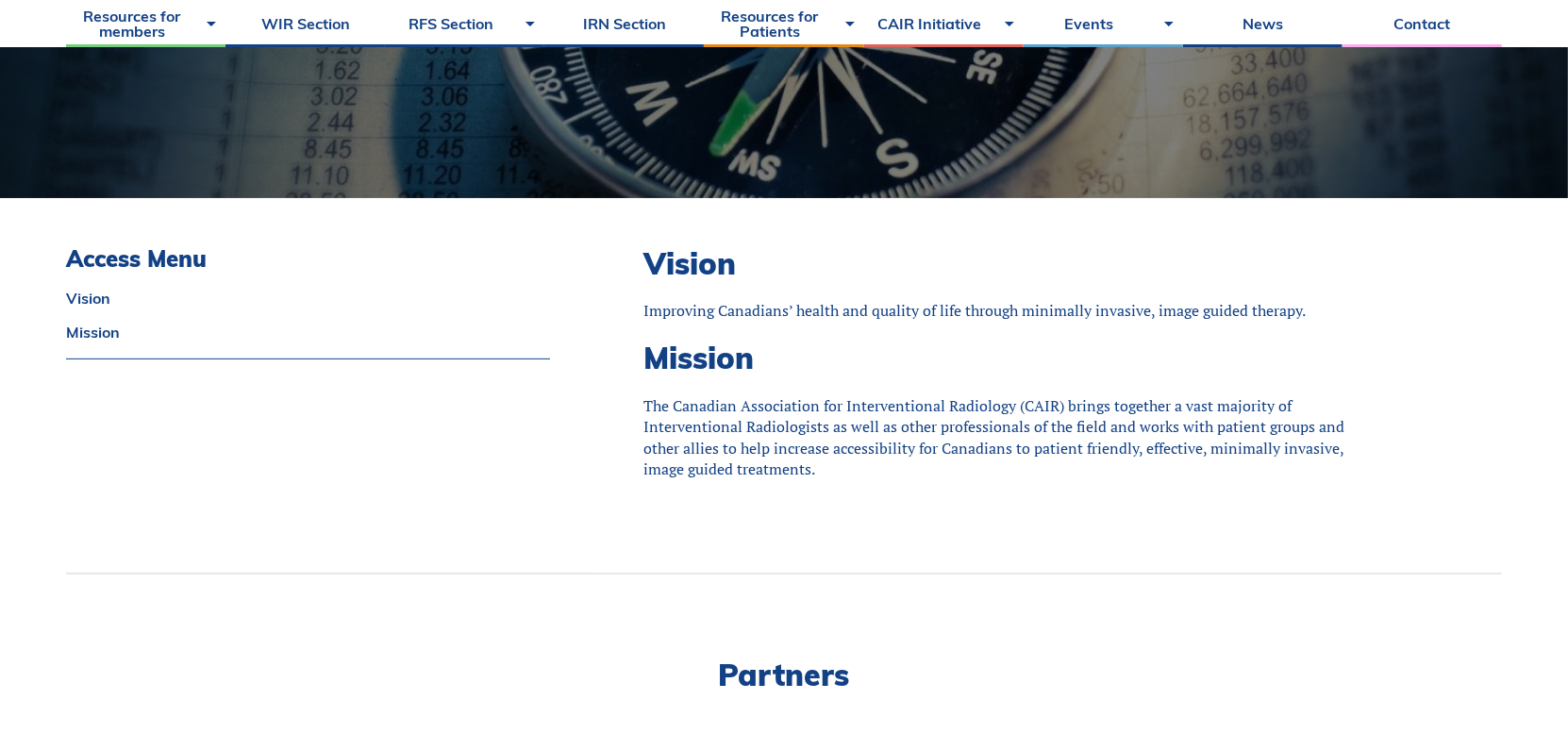 scroll, scrollTop: 377, scrollLeft: 0, axis: vertical 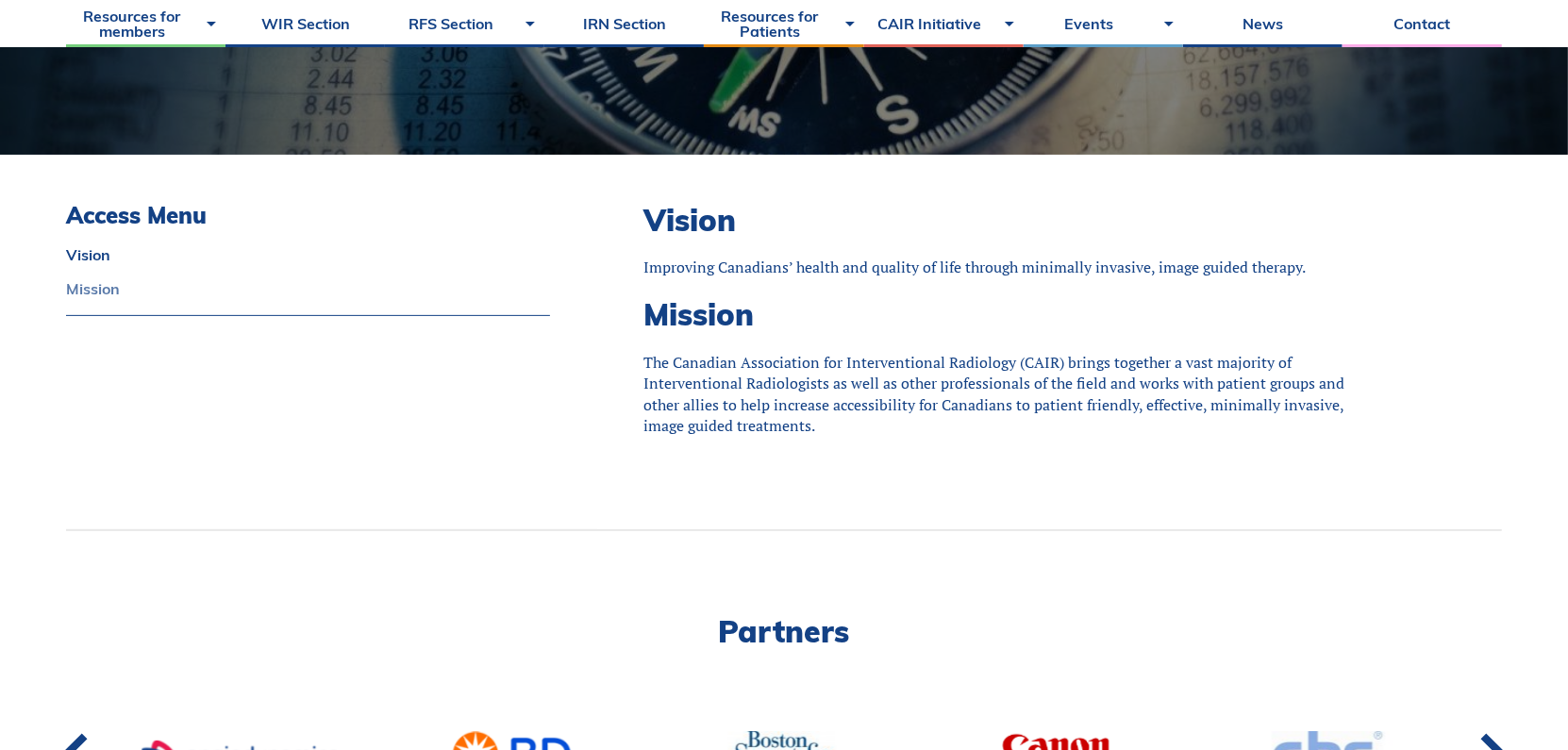 click on "Mission" at bounding box center [308, 289] 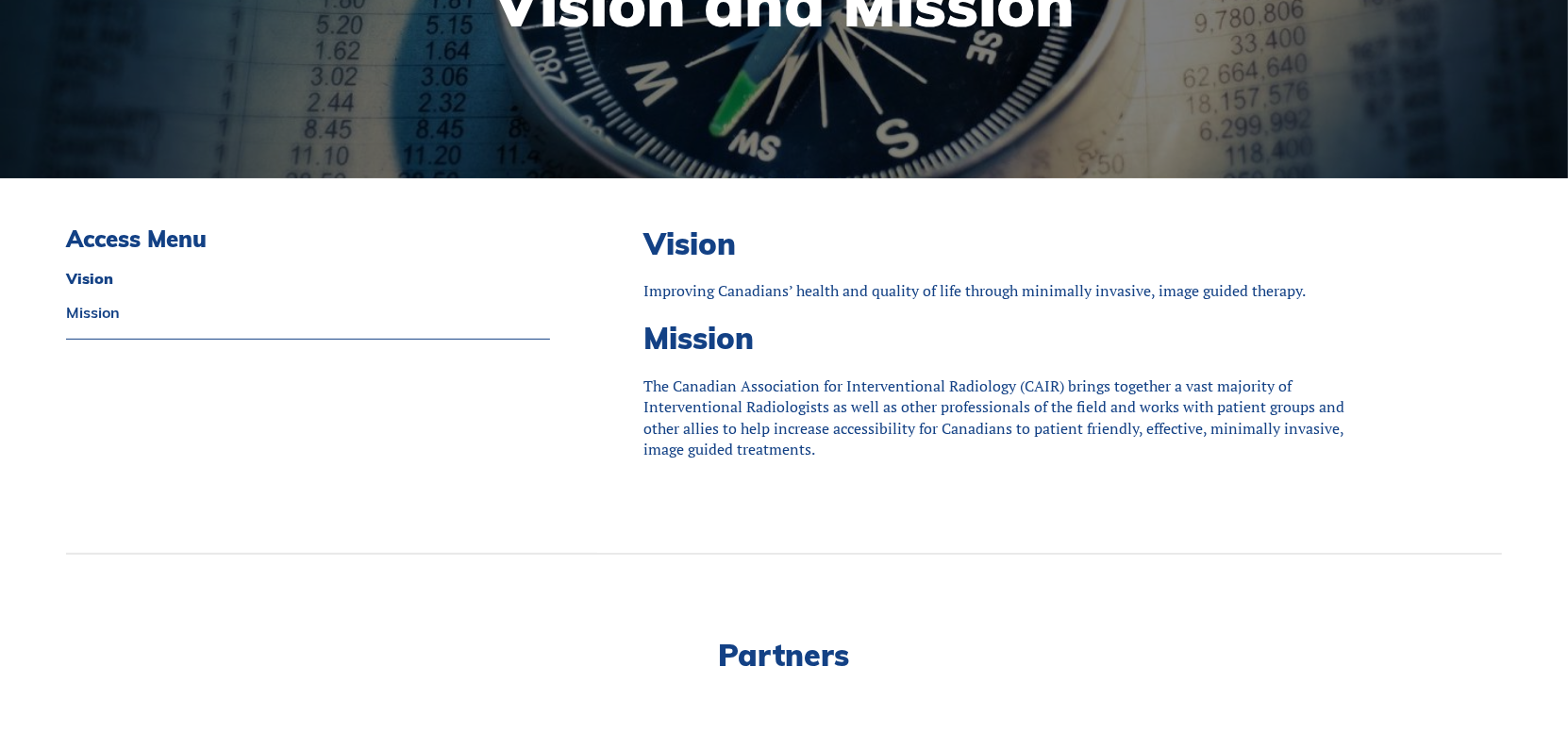 scroll, scrollTop: 0, scrollLeft: 0, axis: both 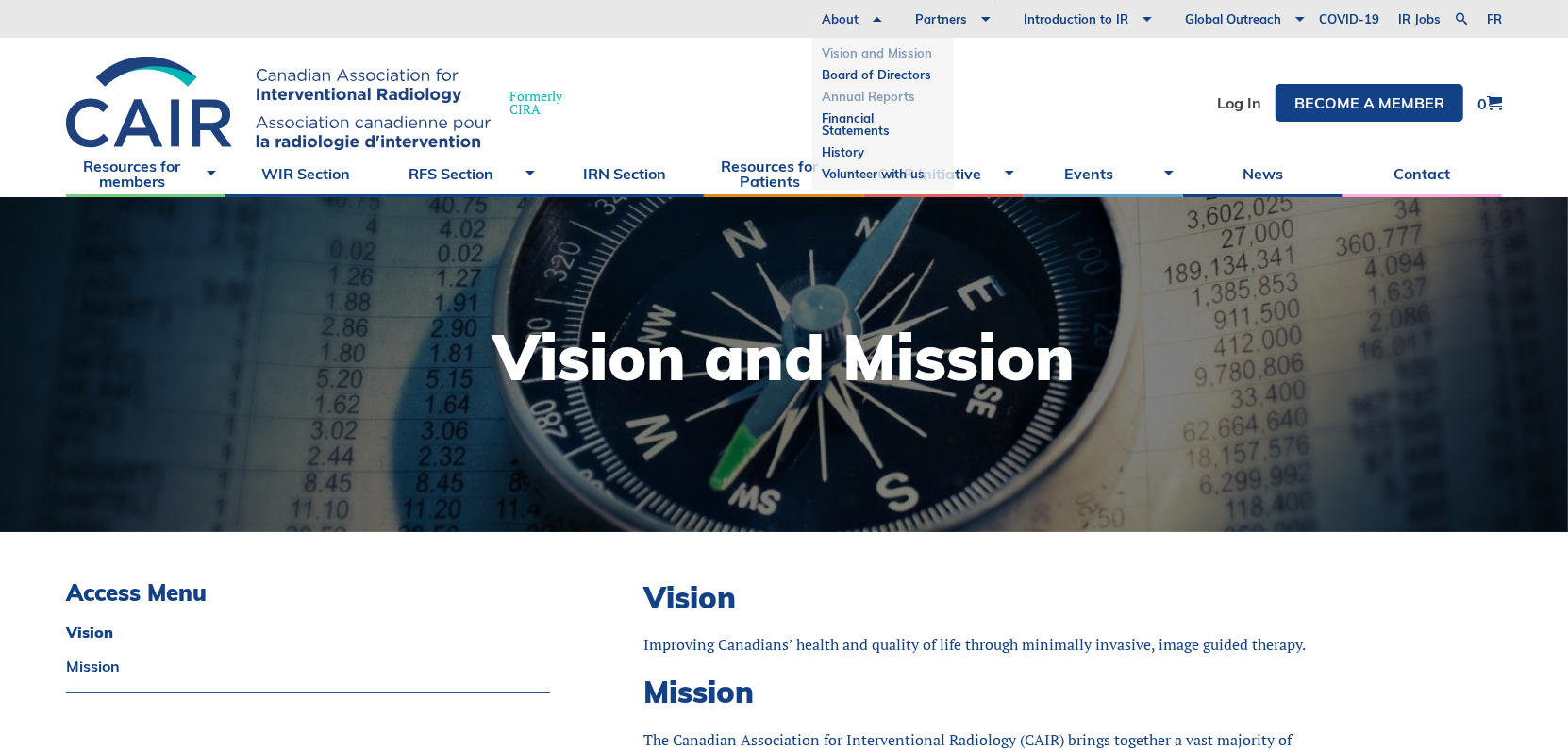 click on "Annual Reports" at bounding box center (883, 96) 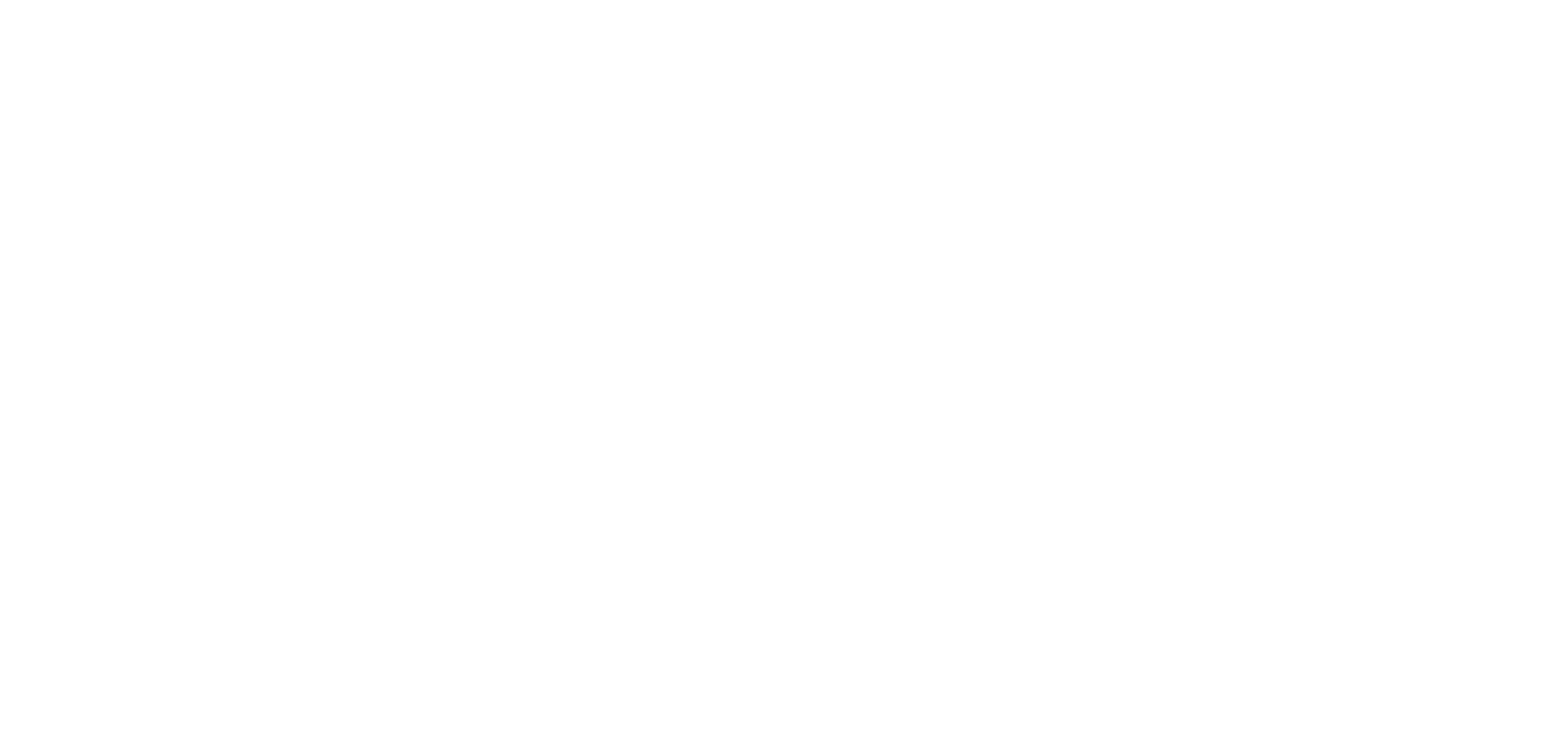 scroll, scrollTop: 0, scrollLeft: 0, axis: both 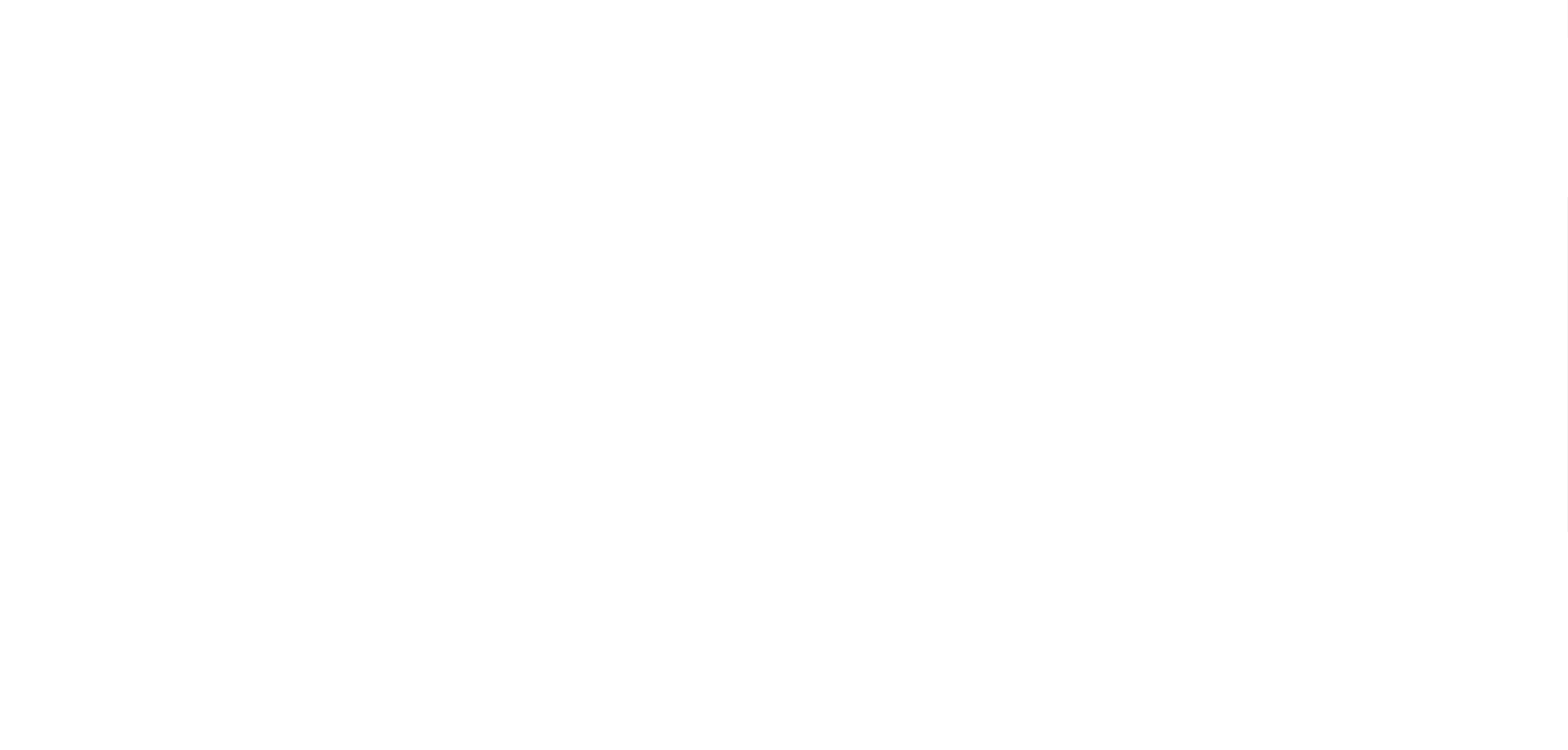 click at bounding box center (784, 375) 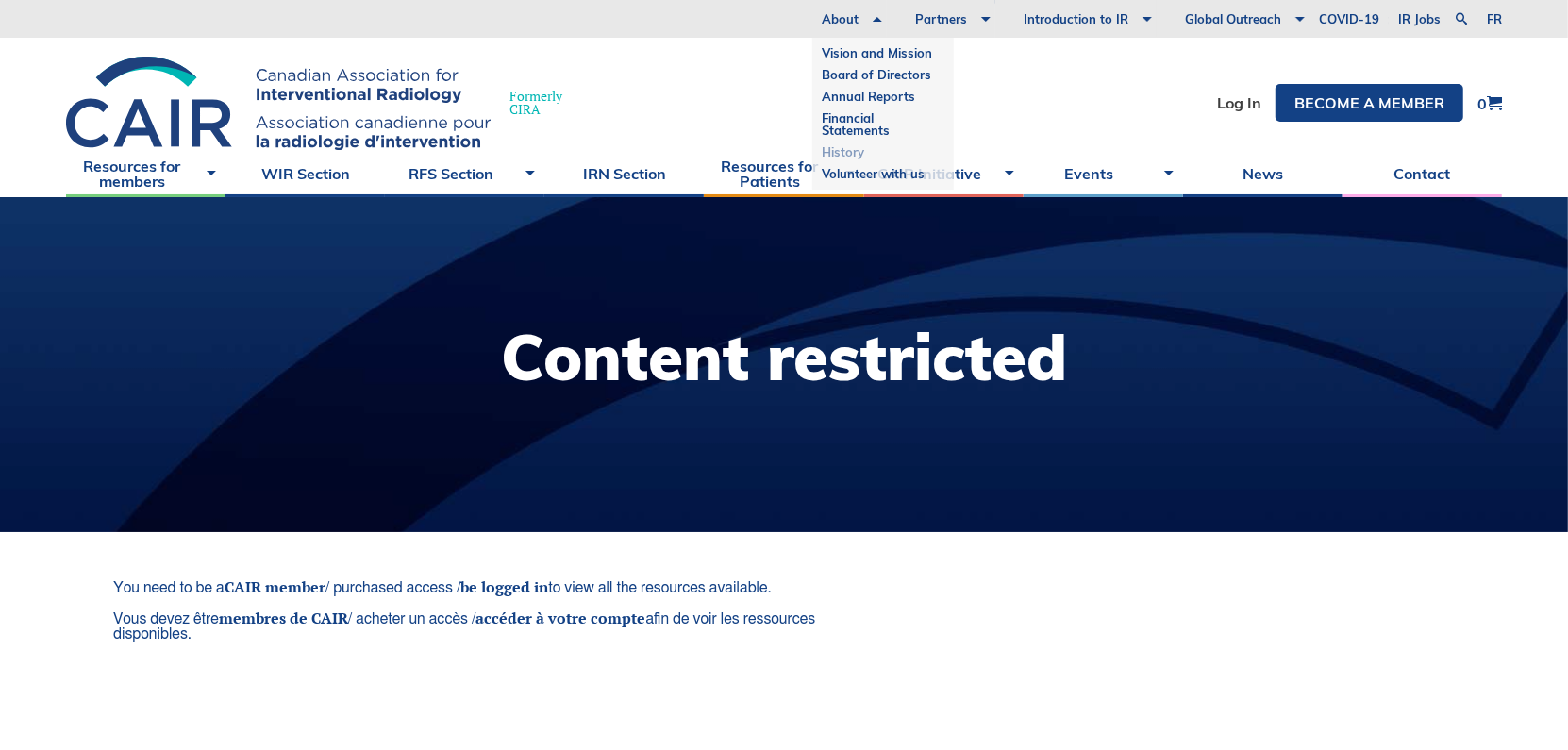 click on "History" at bounding box center [883, 152] 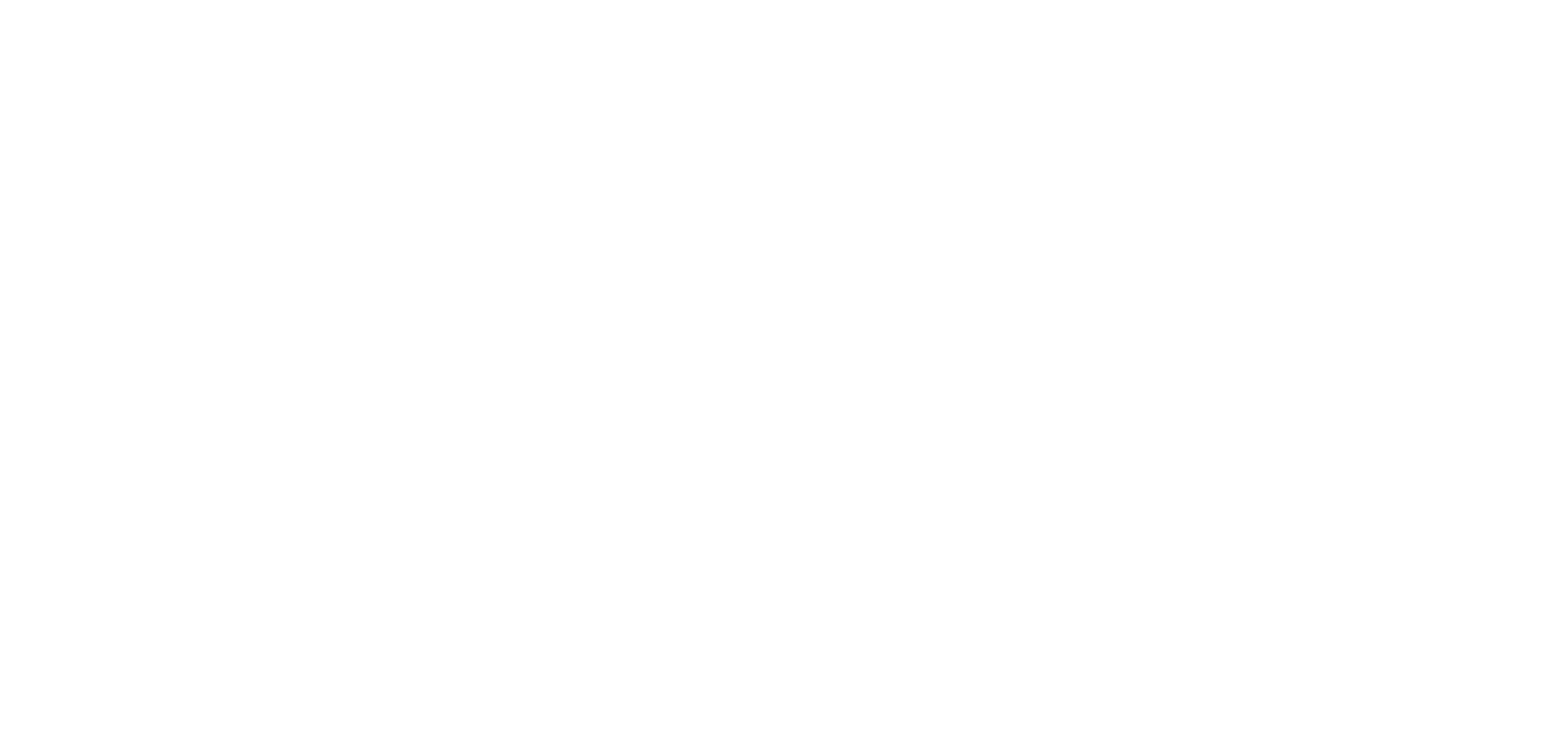 click at bounding box center [784, 375] 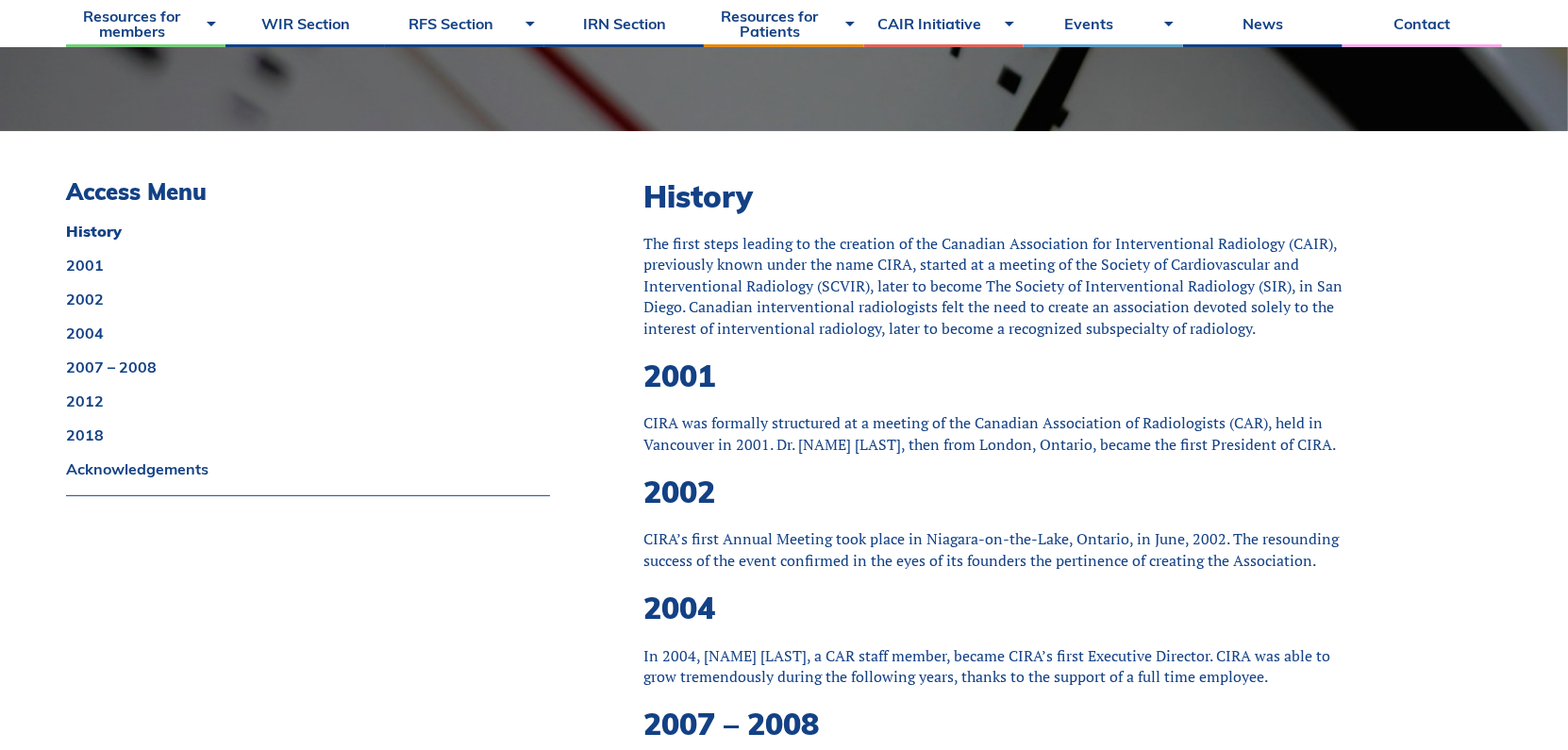 scroll, scrollTop: 472, scrollLeft: 0, axis: vertical 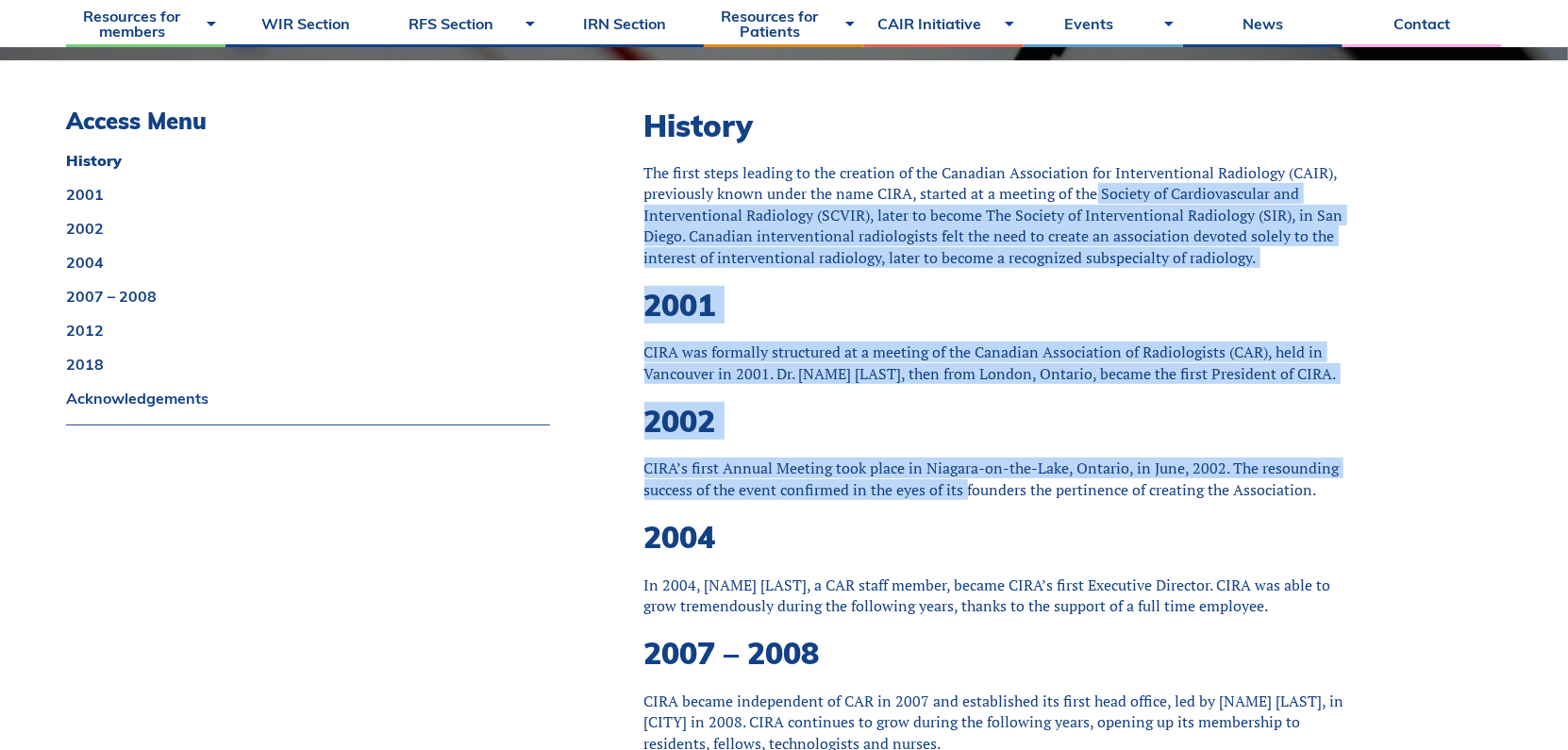 drag, startPoint x: 1094, startPoint y: 190, endPoint x: 967, endPoint y: 496, distance: 331.30801 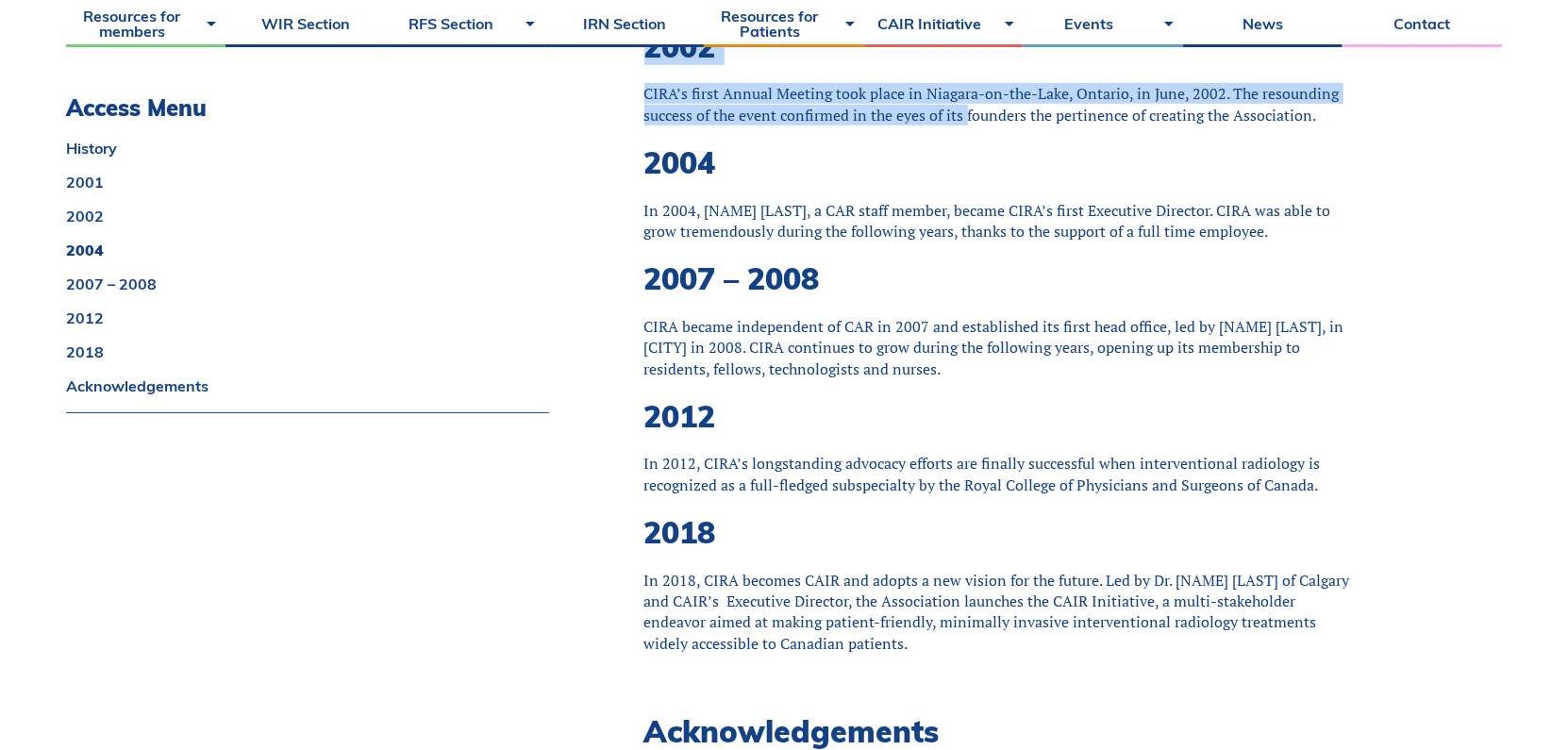scroll, scrollTop: 849, scrollLeft: 0, axis: vertical 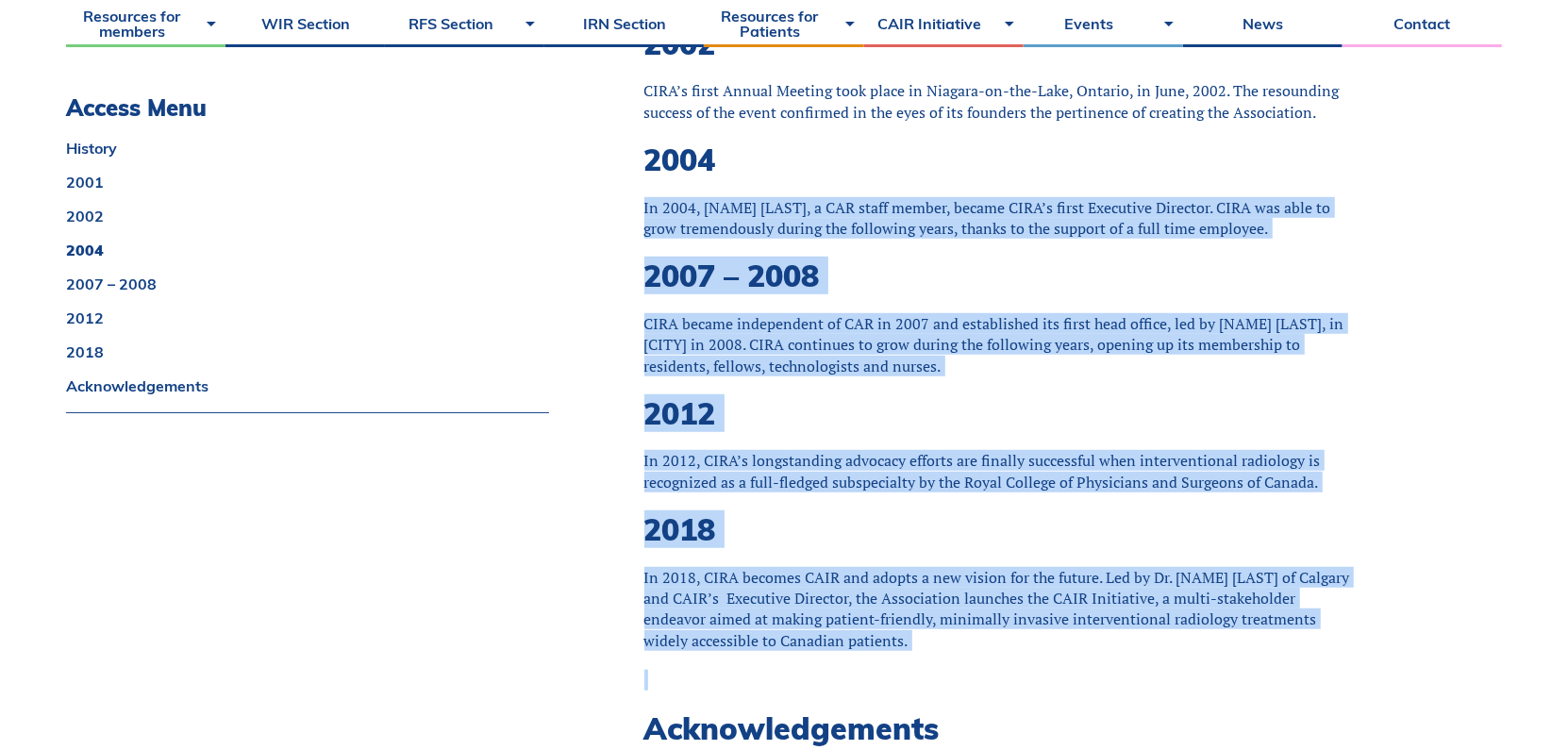 drag, startPoint x: 876, startPoint y: 170, endPoint x: 929, endPoint y: 644, distance: 476.9539 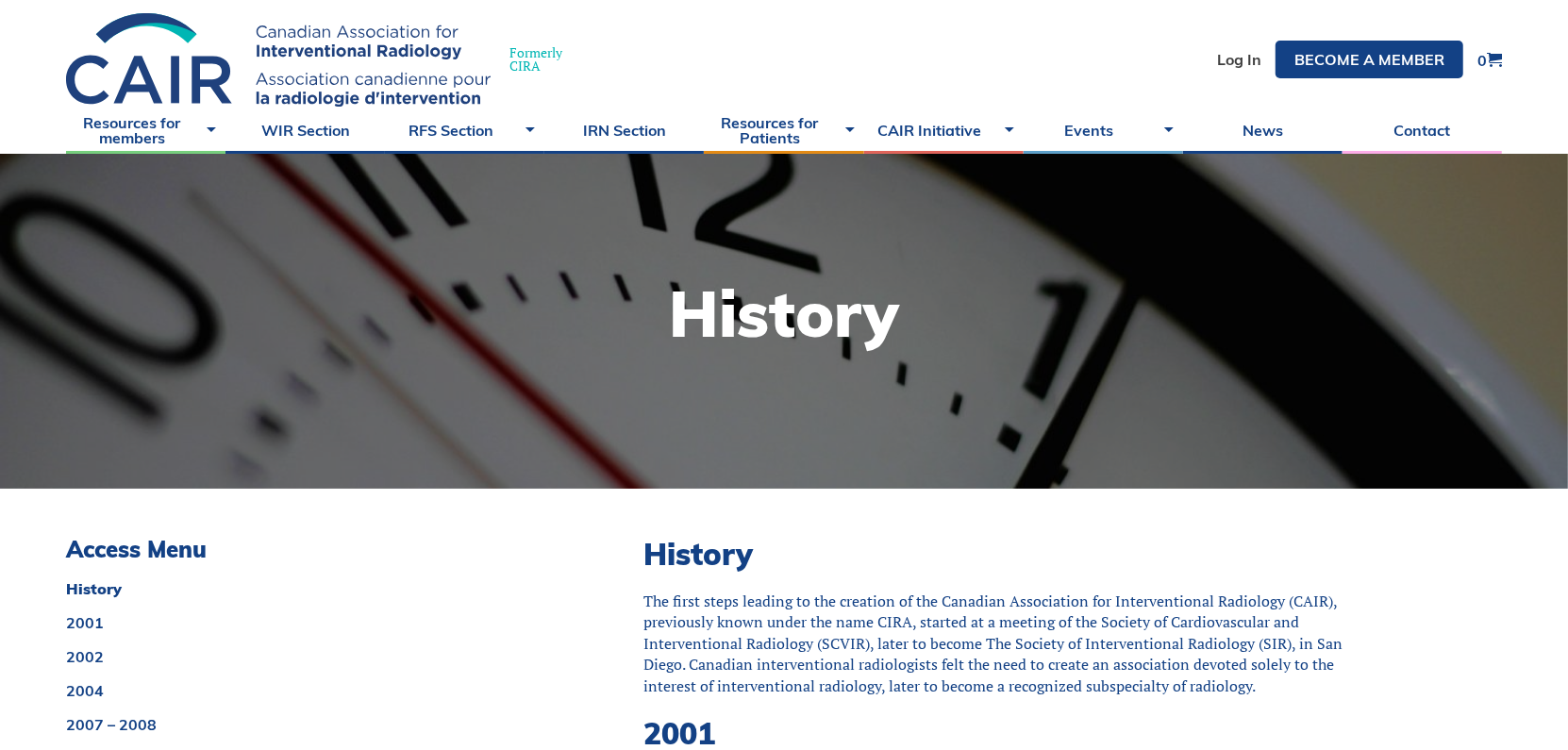 scroll, scrollTop: 0, scrollLeft: 0, axis: both 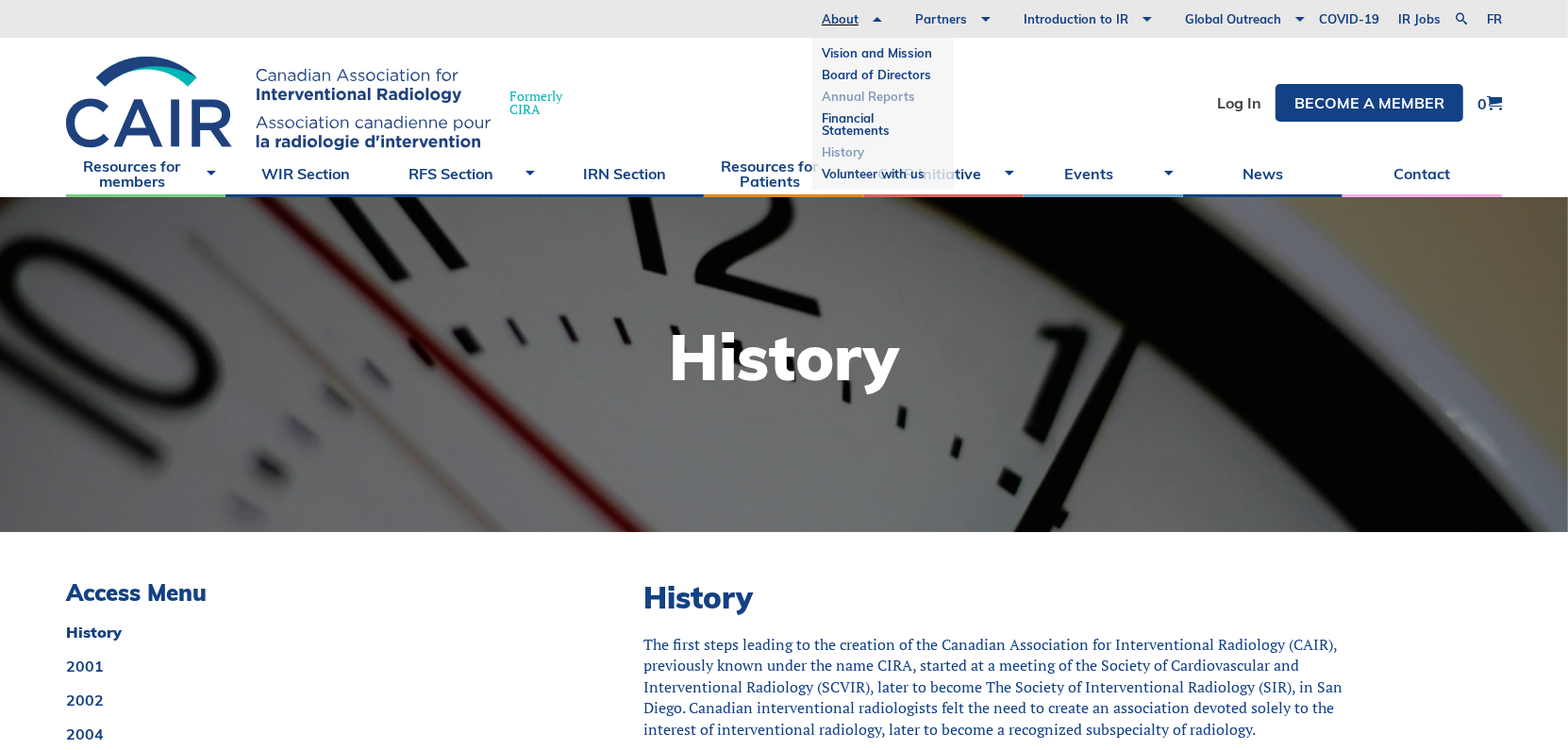 click on "Annual Reports" at bounding box center [883, 96] 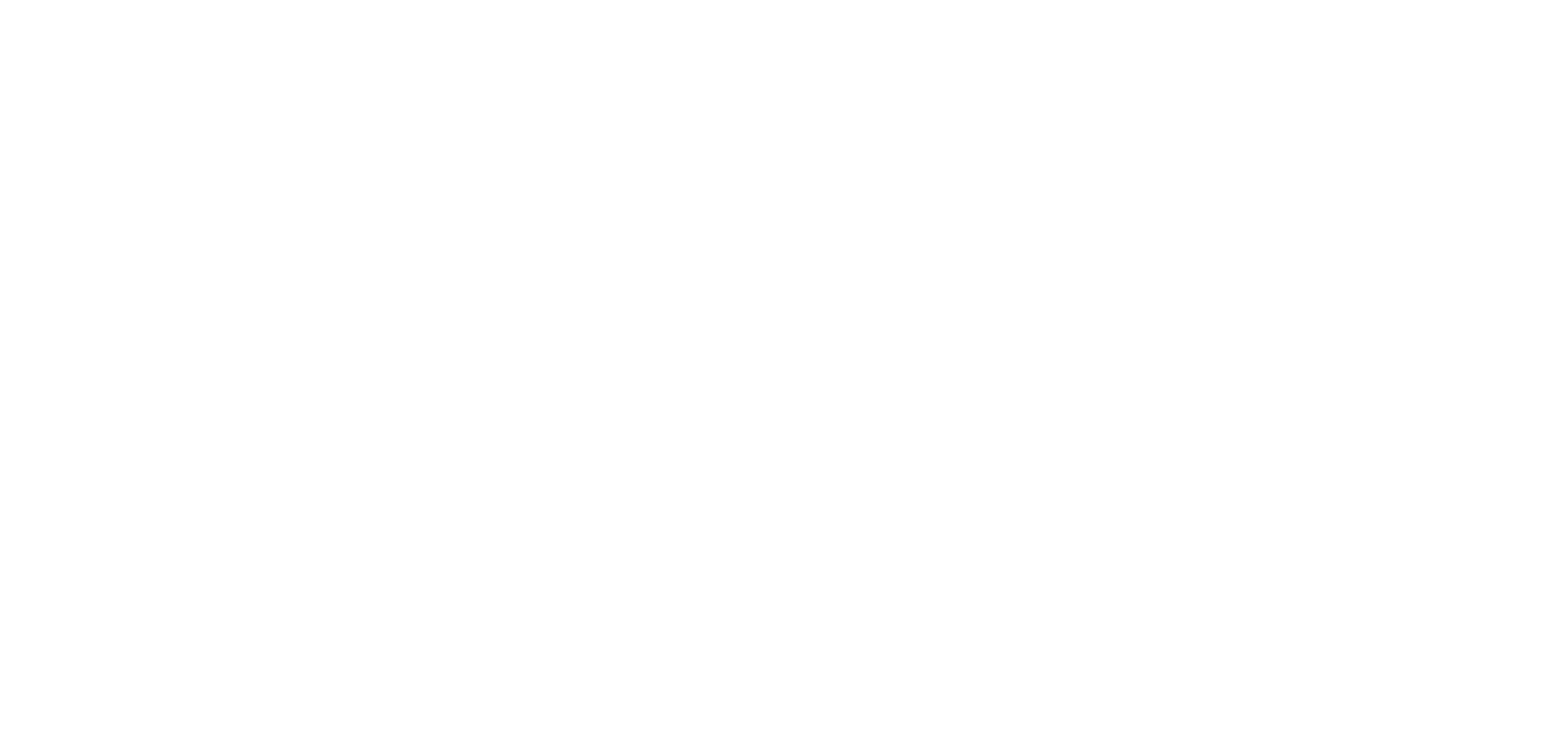 scroll, scrollTop: 0, scrollLeft: 0, axis: both 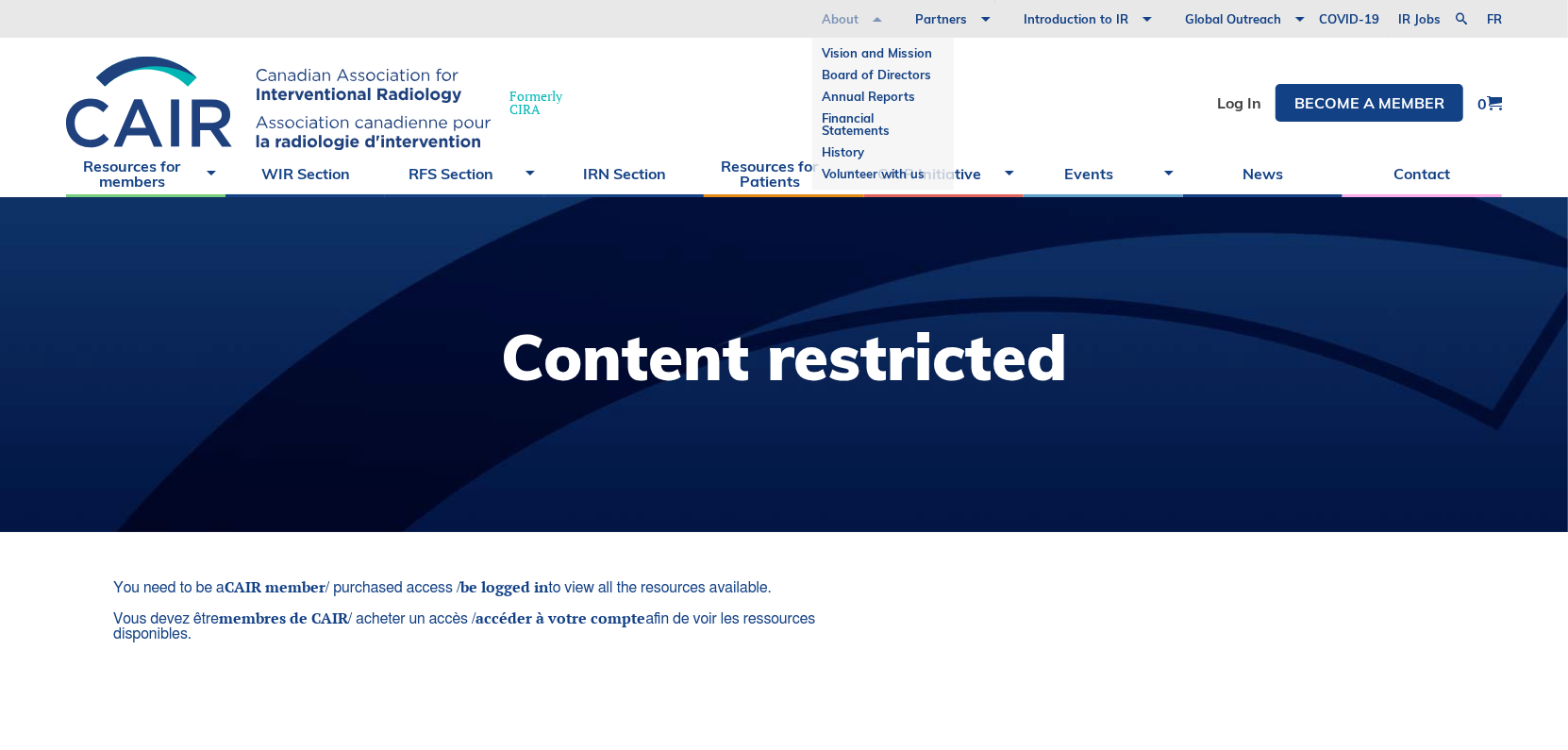 click on "About" at bounding box center (840, 19) 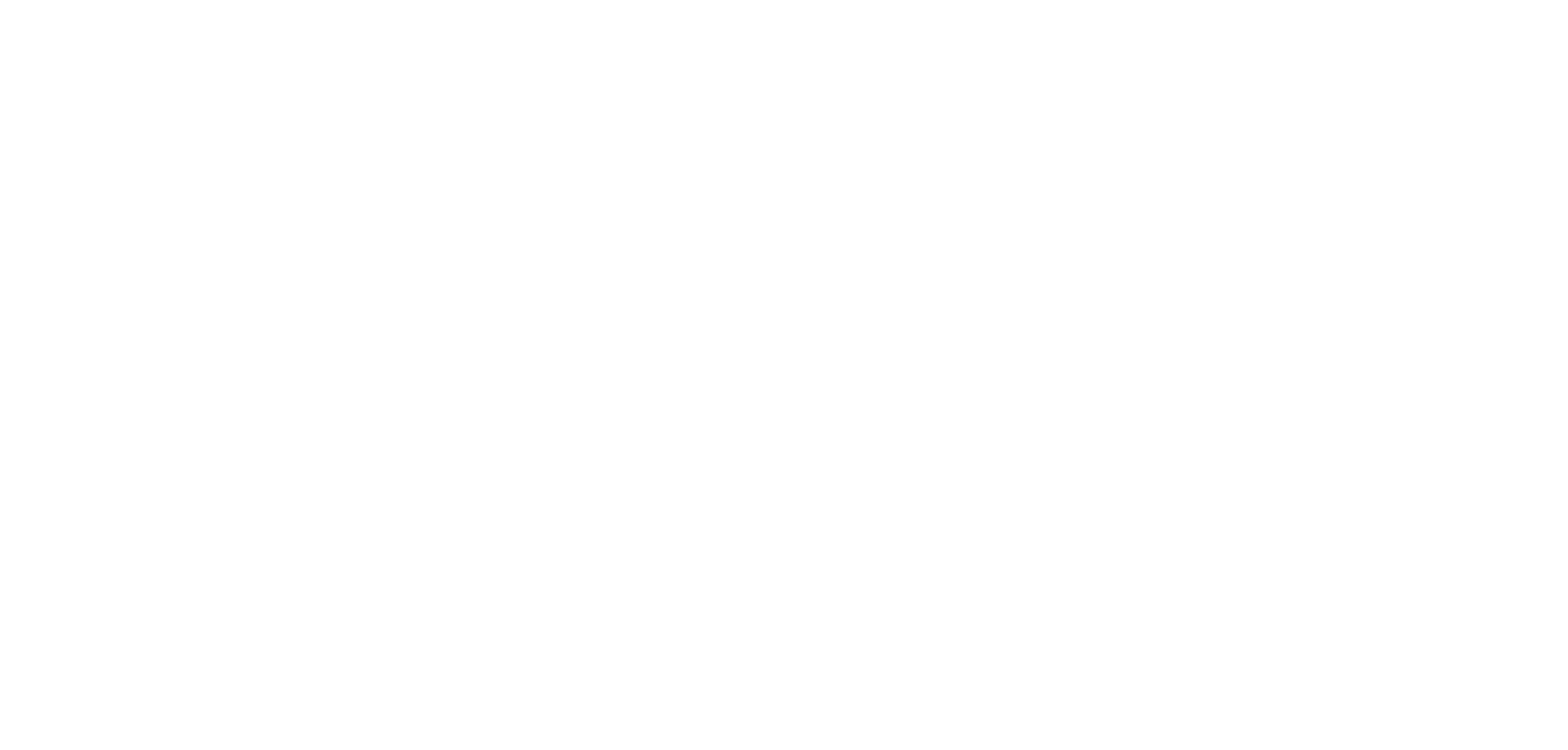 scroll, scrollTop: 0, scrollLeft: 0, axis: both 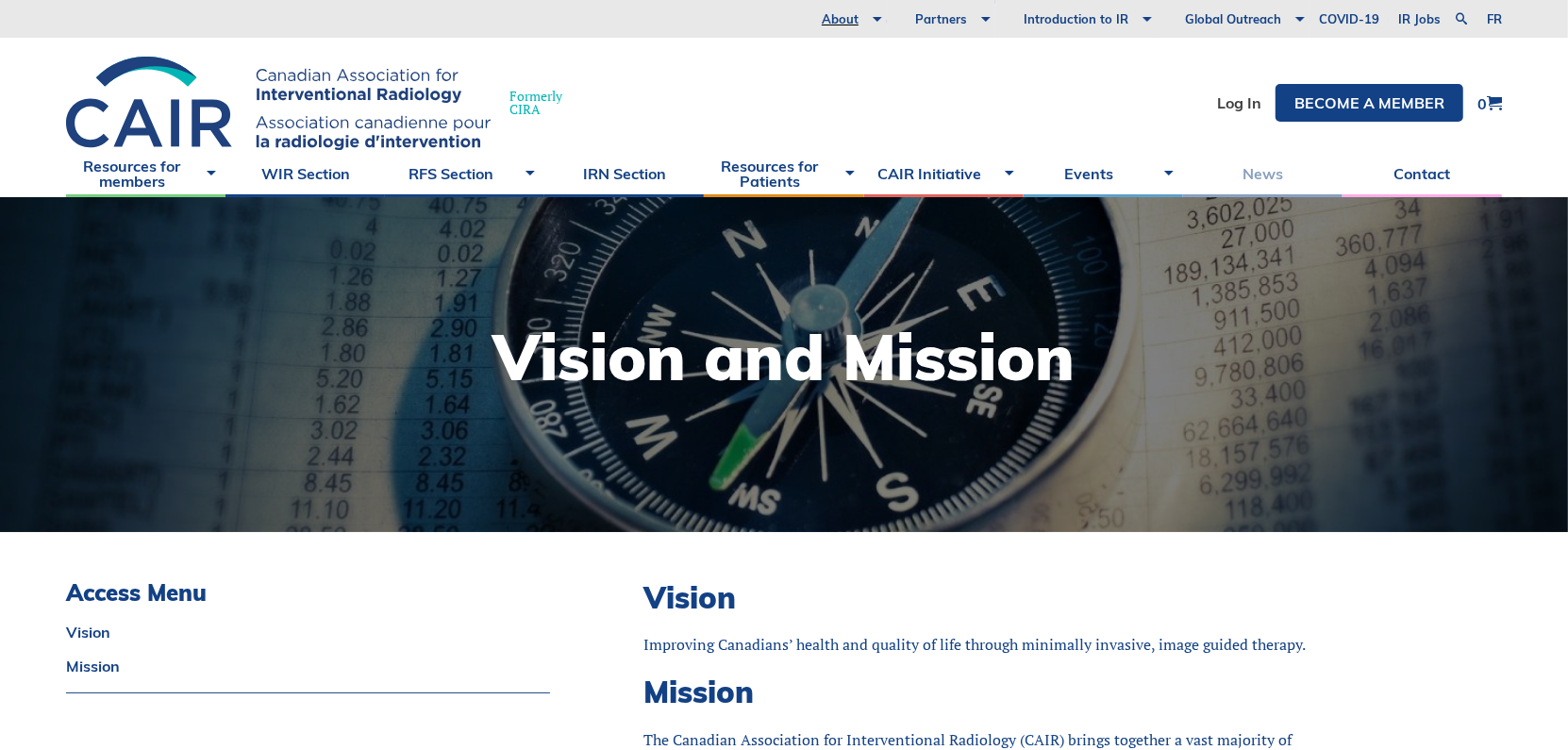 click on "News" at bounding box center [1262, 174] 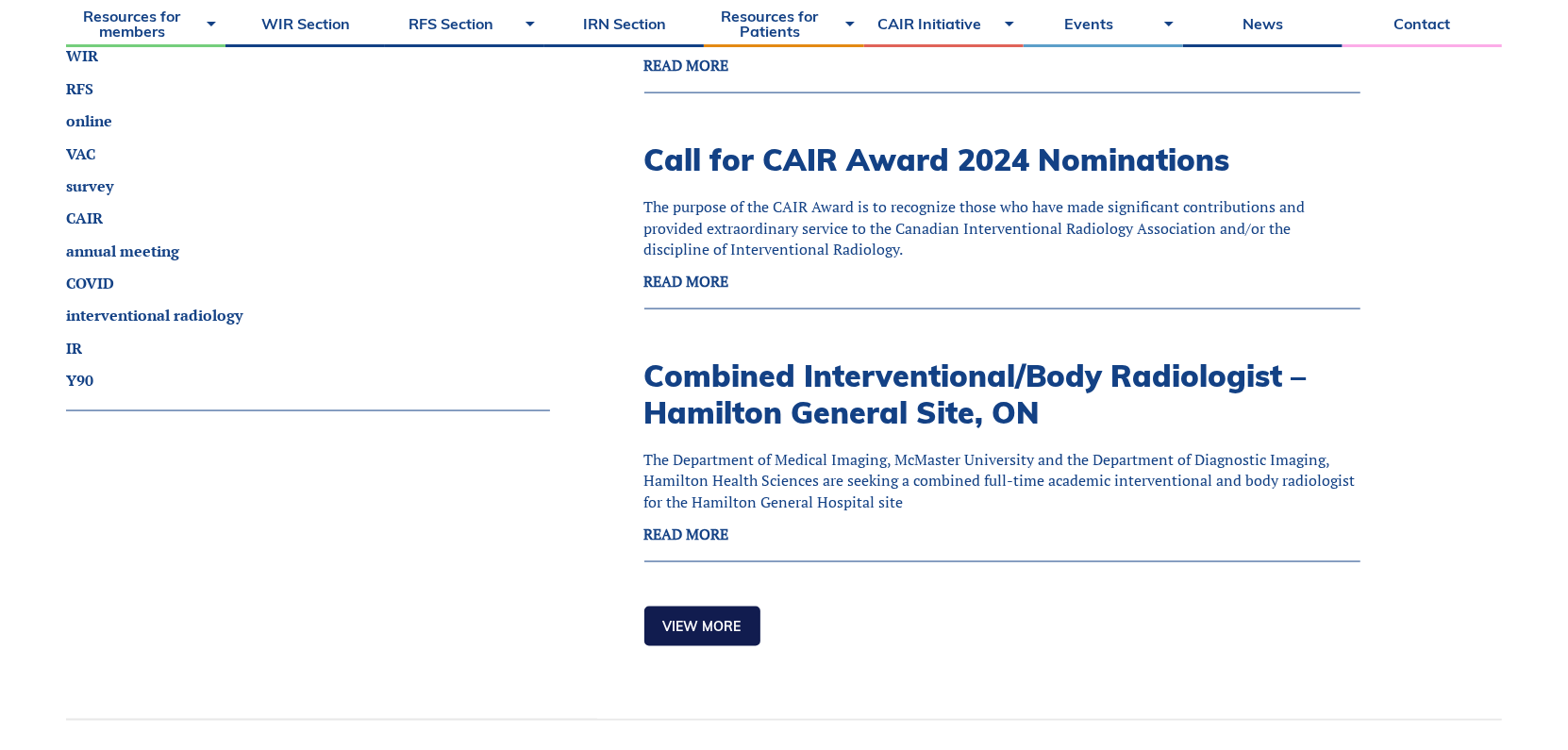 scroll, scrollTop: 2075, scrollLeft: 0, axis: vertical 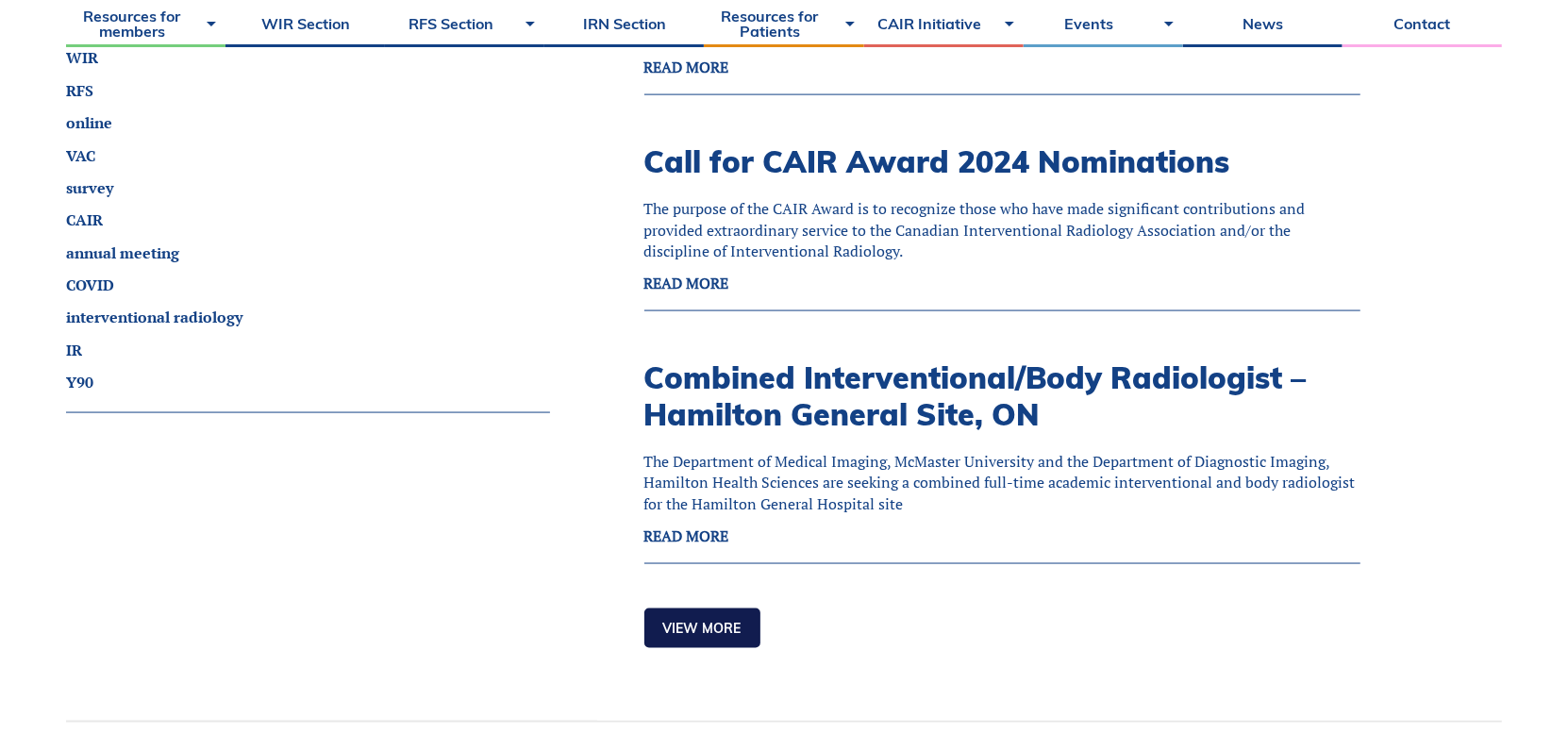 click on "Call for CAIR Award 2024 Nominations" at bounding box center [937, 161] 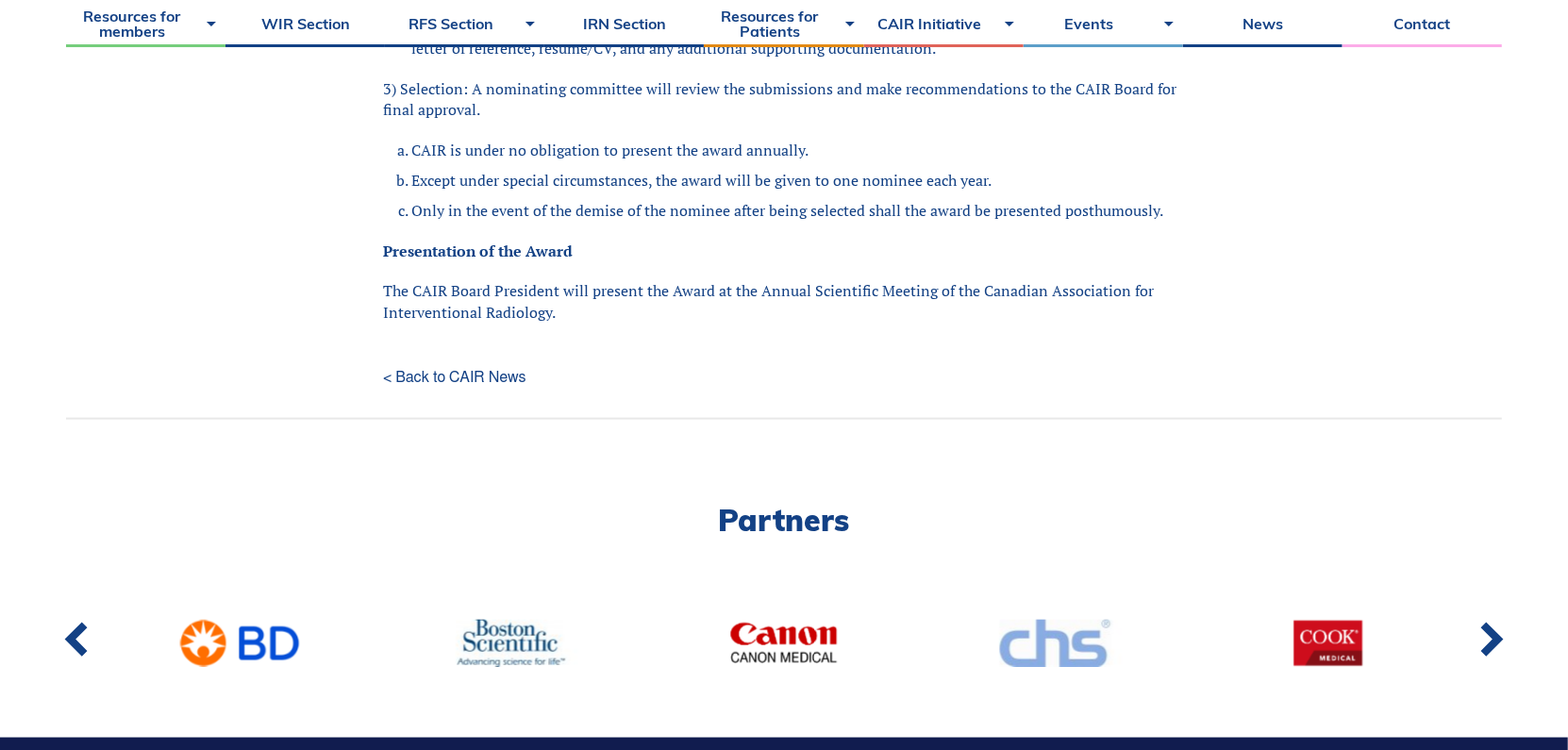 scroll, scrollTop: 1887, scrollLeft: 0, axis: vertical 